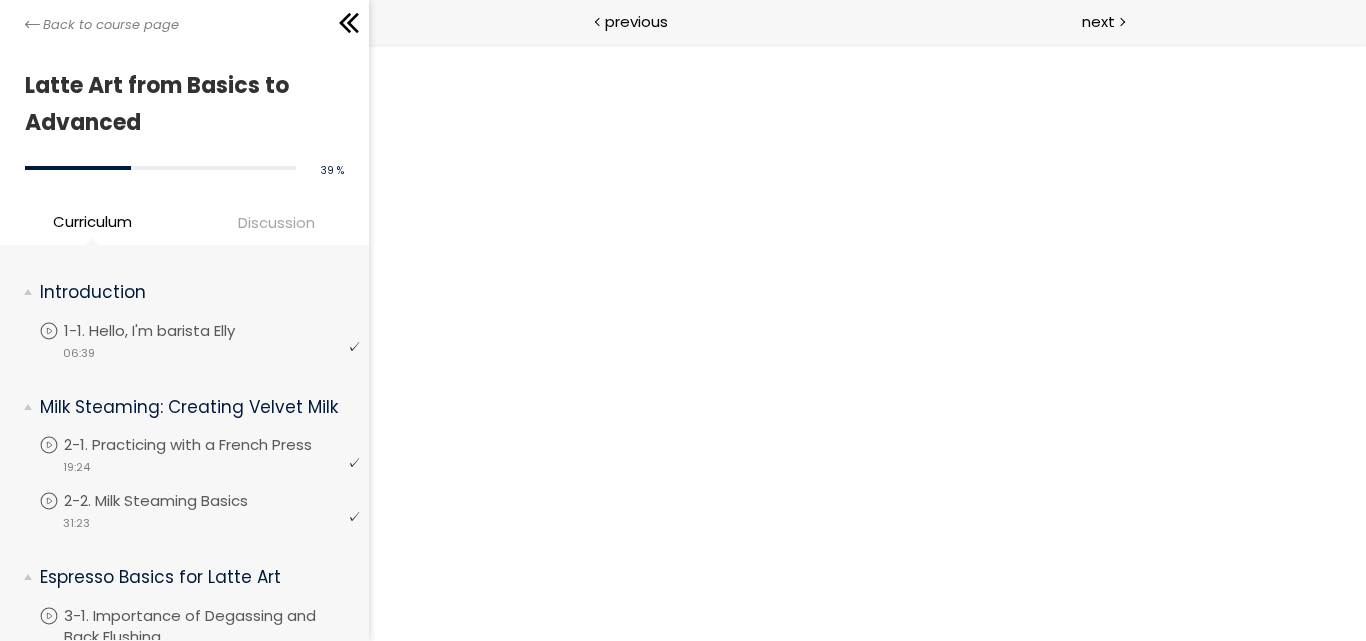 scroll, scrollTop: 0, scrollLeft: 0, axis: both 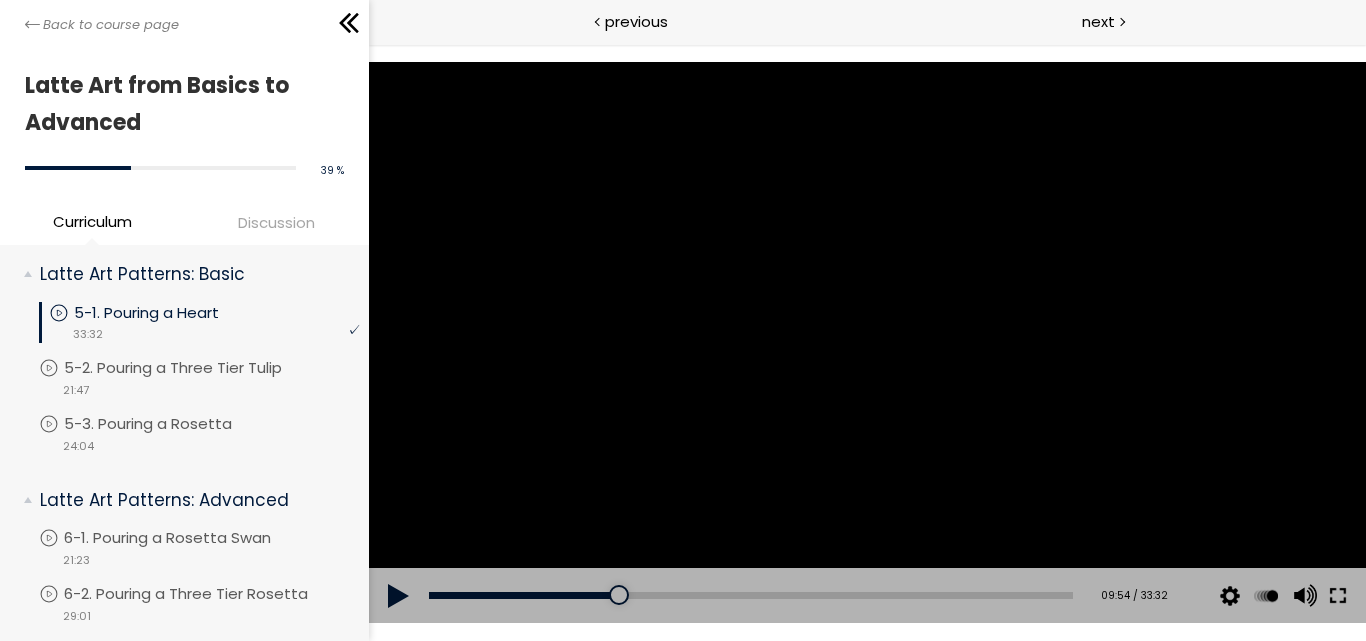 click at bounding box center (1337, 596) 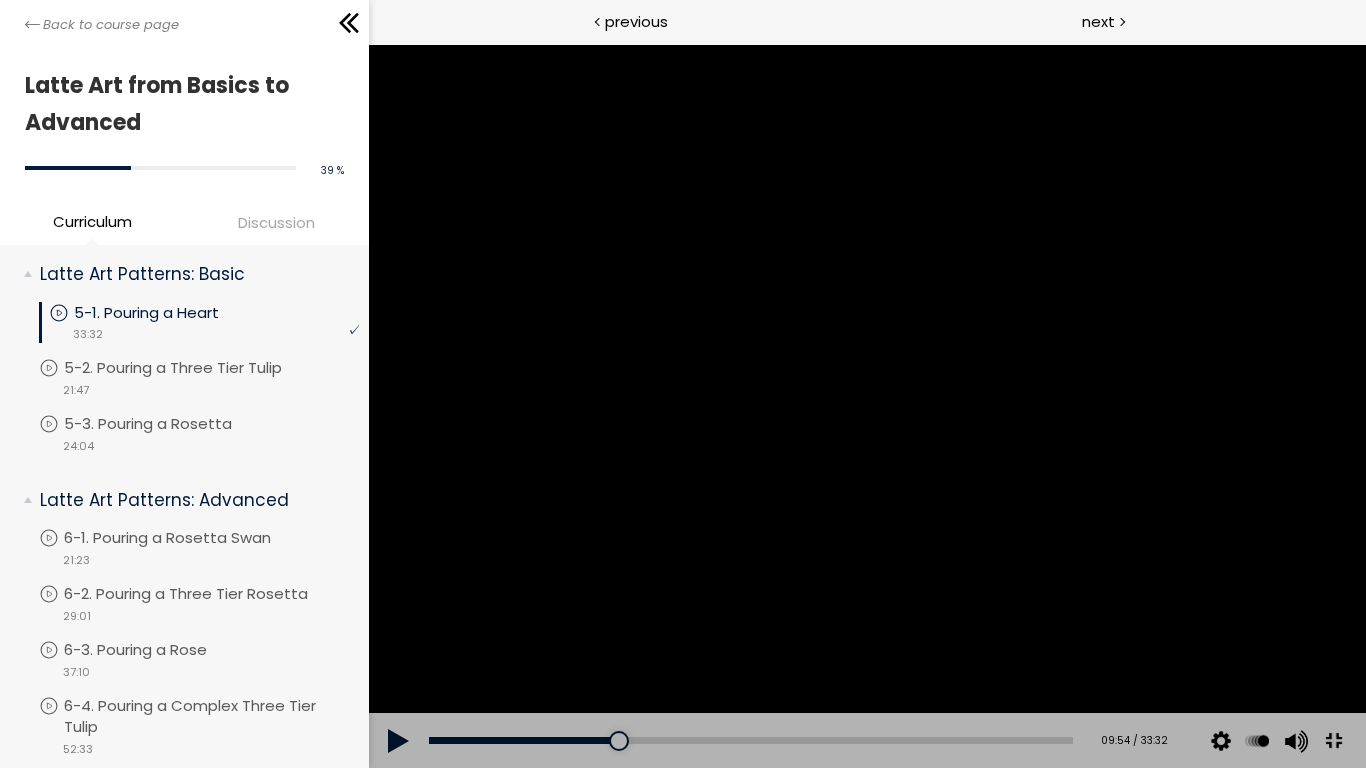 click at bounding box center [398, 741] 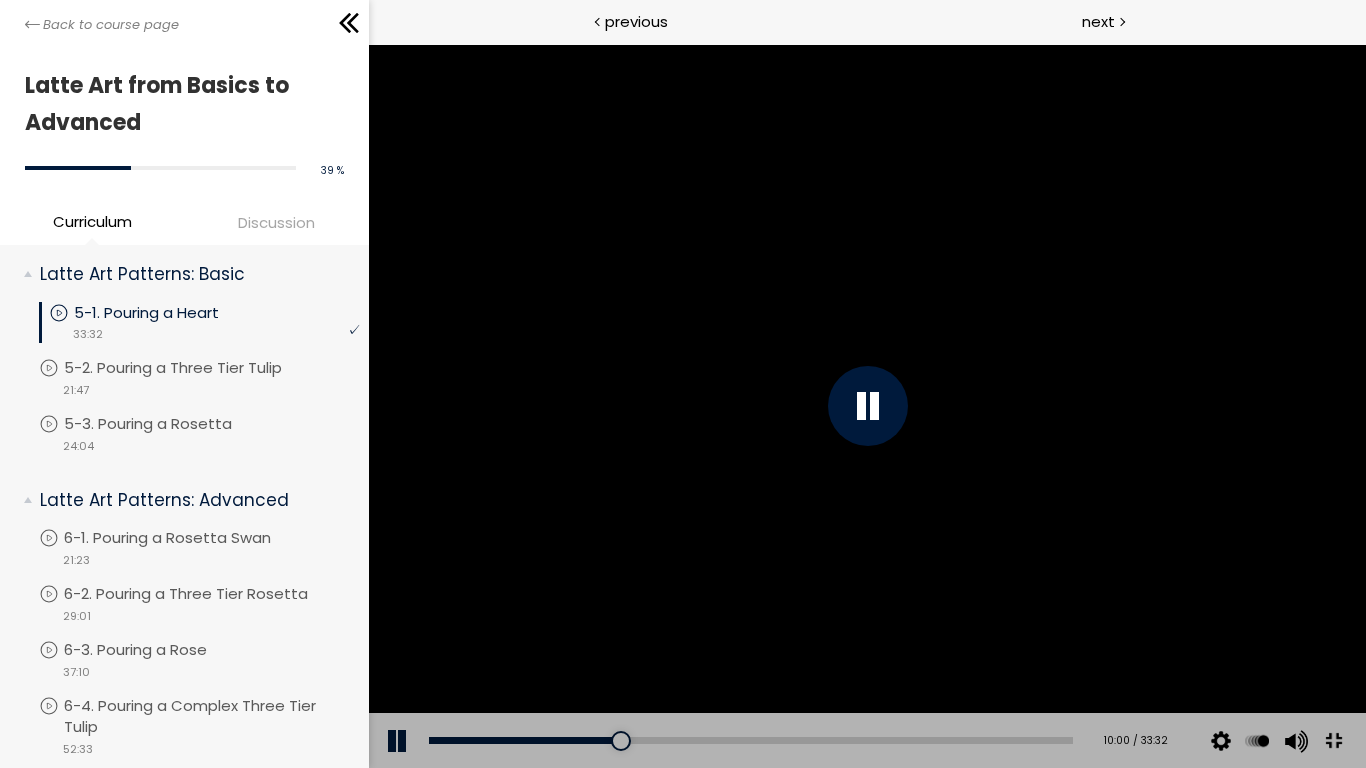 click at bounding box center [866, 406] 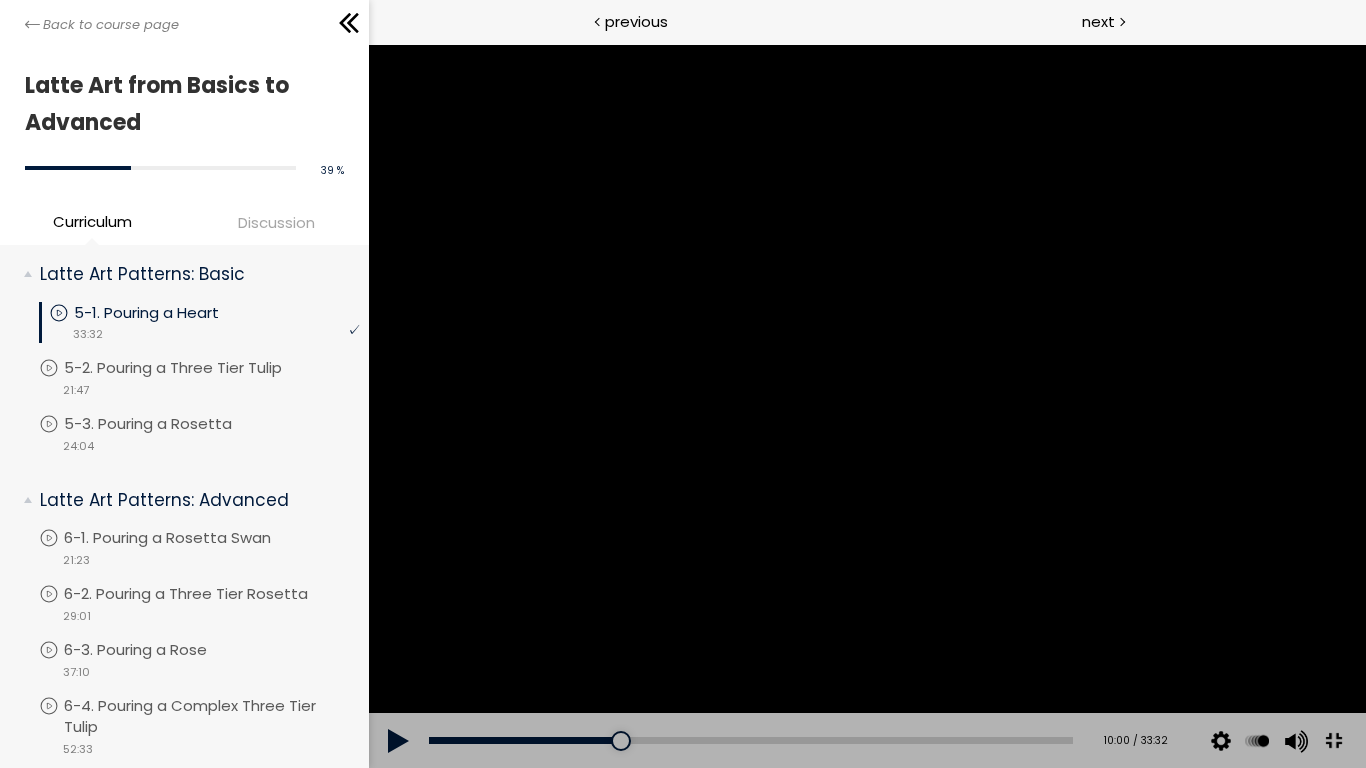 drag, startPoint x: 1375, startPoint y: 540, endPoint x: 1371, endPoint y: 528, distance: 12.649111 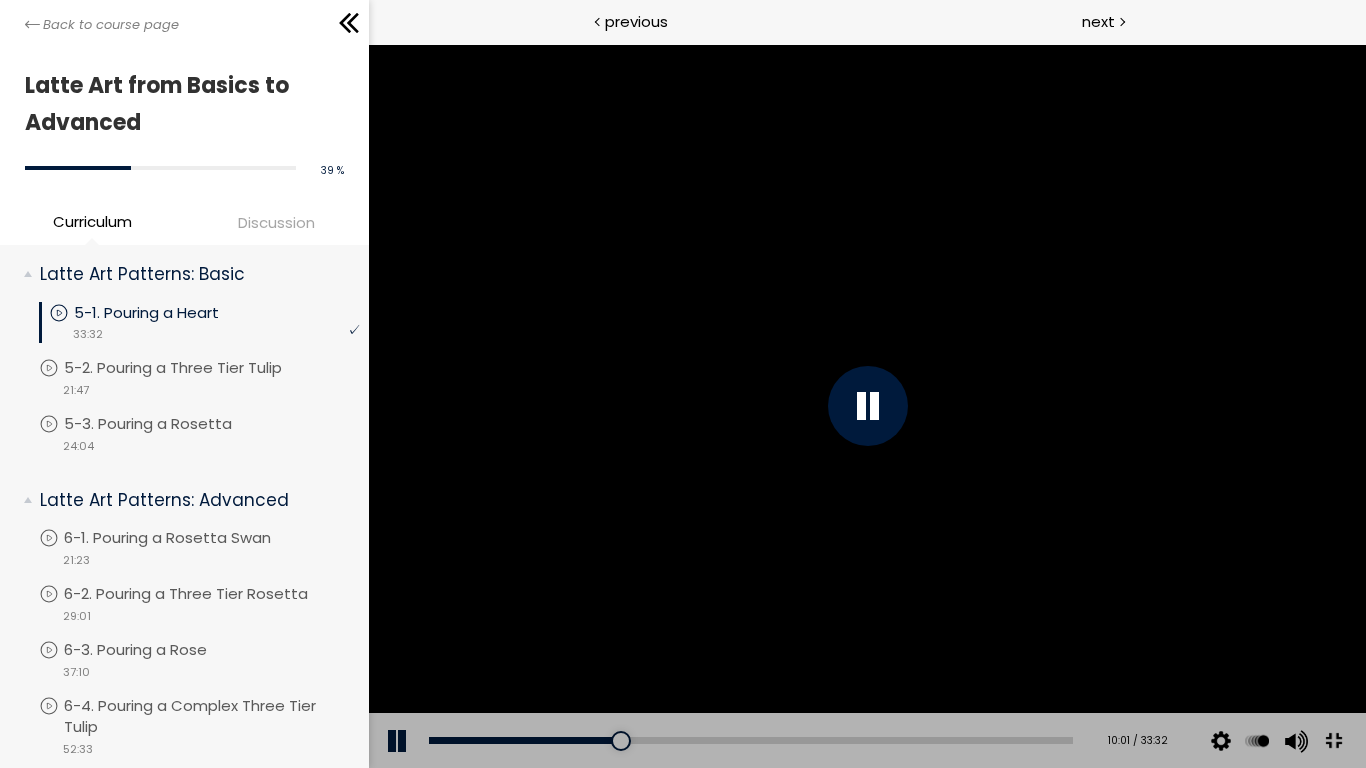 drag, startPoint x: 1402, startPoint y: 535, endPoint x: 1404, endPoint y: 523, distance: 12.165525 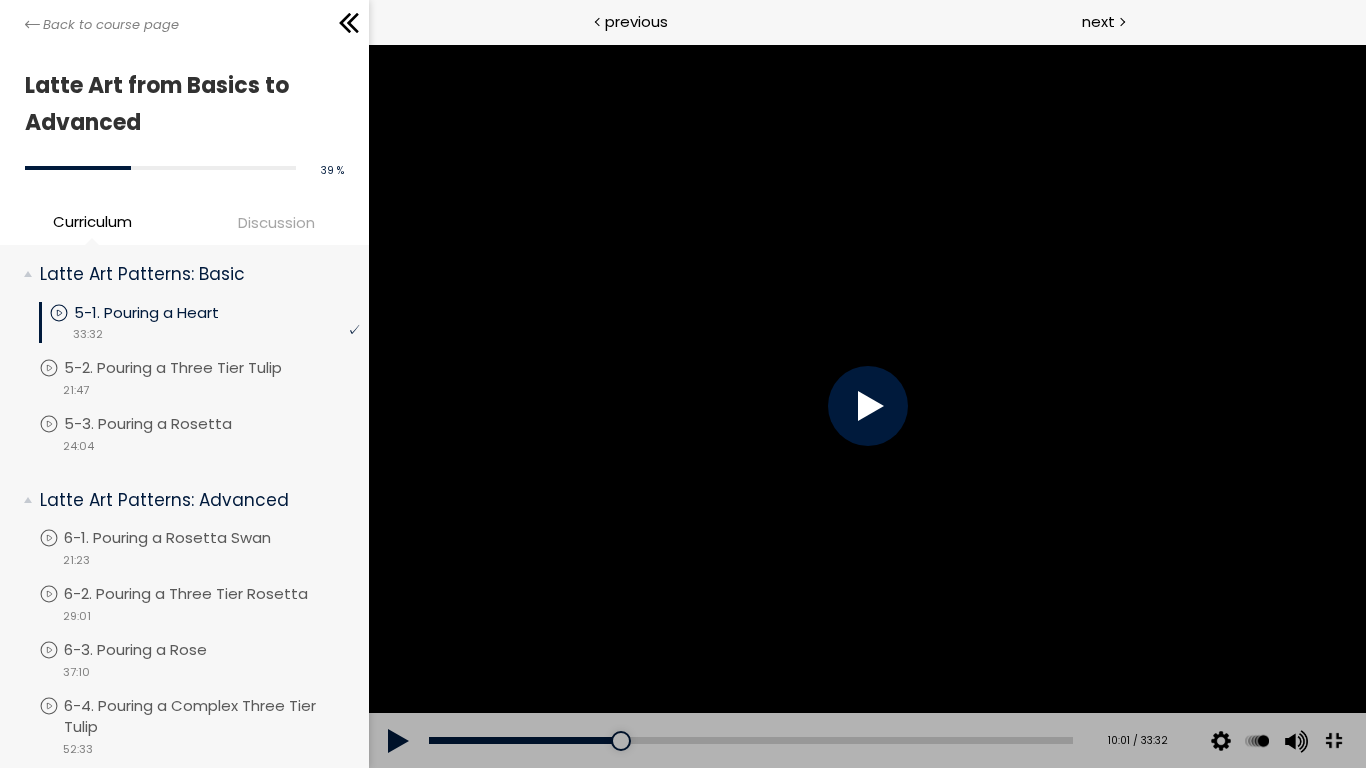 click at bounding box center (866, 406) 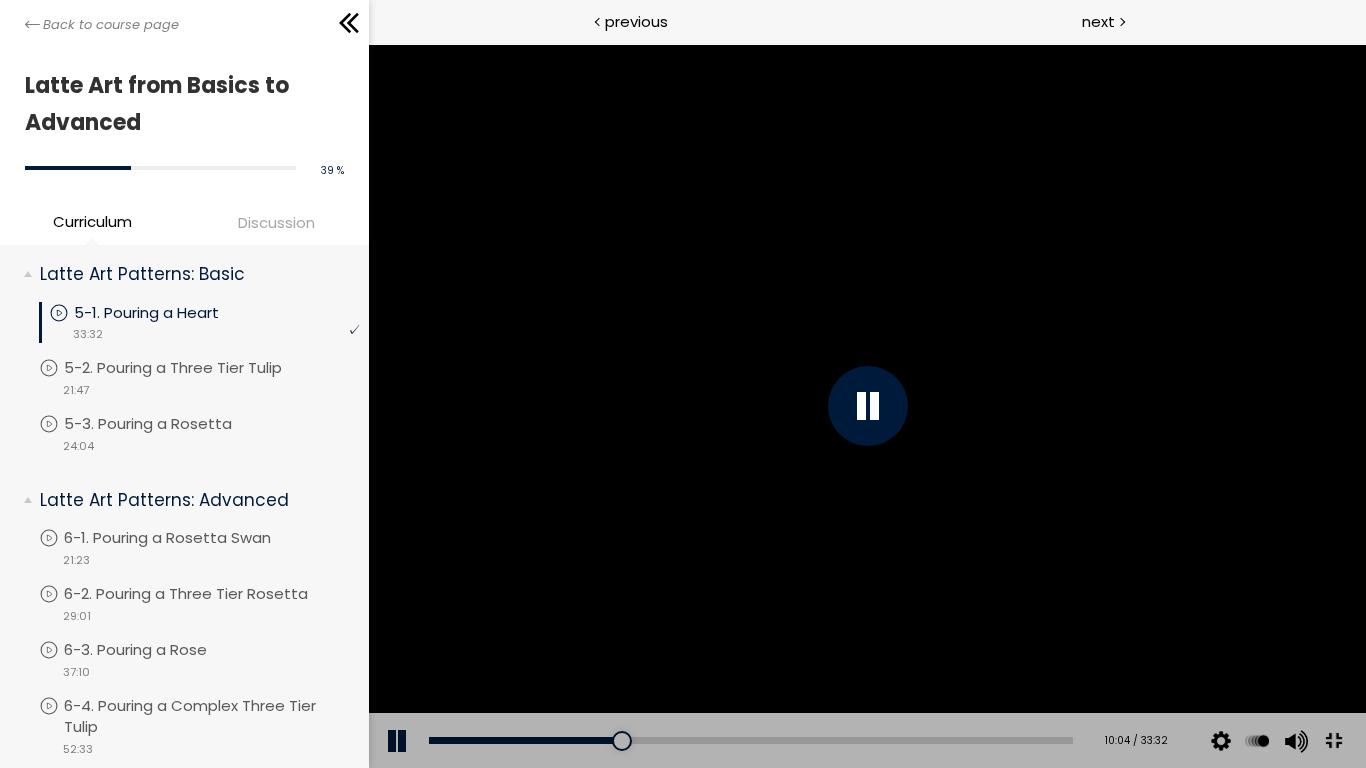 click at bounding box center (866, 406) 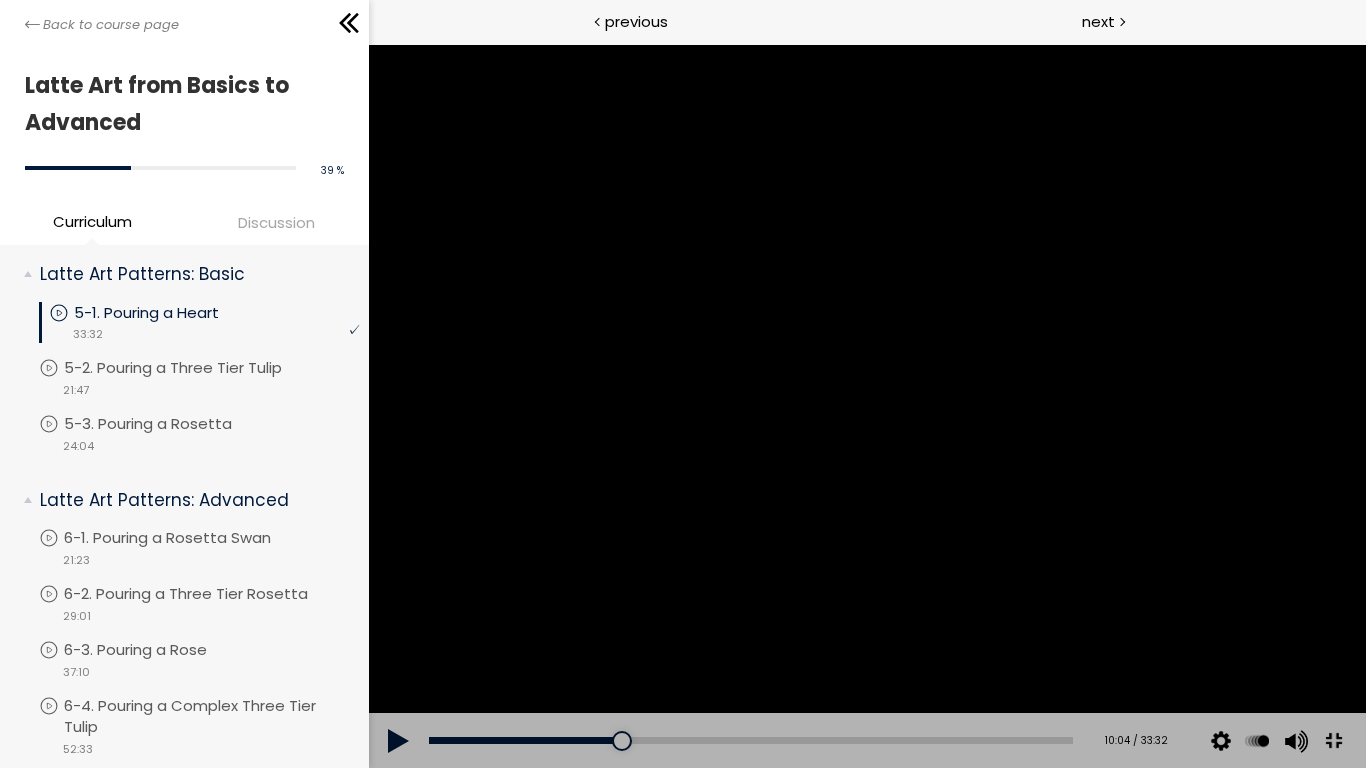 click at bounding box center (866, 406) 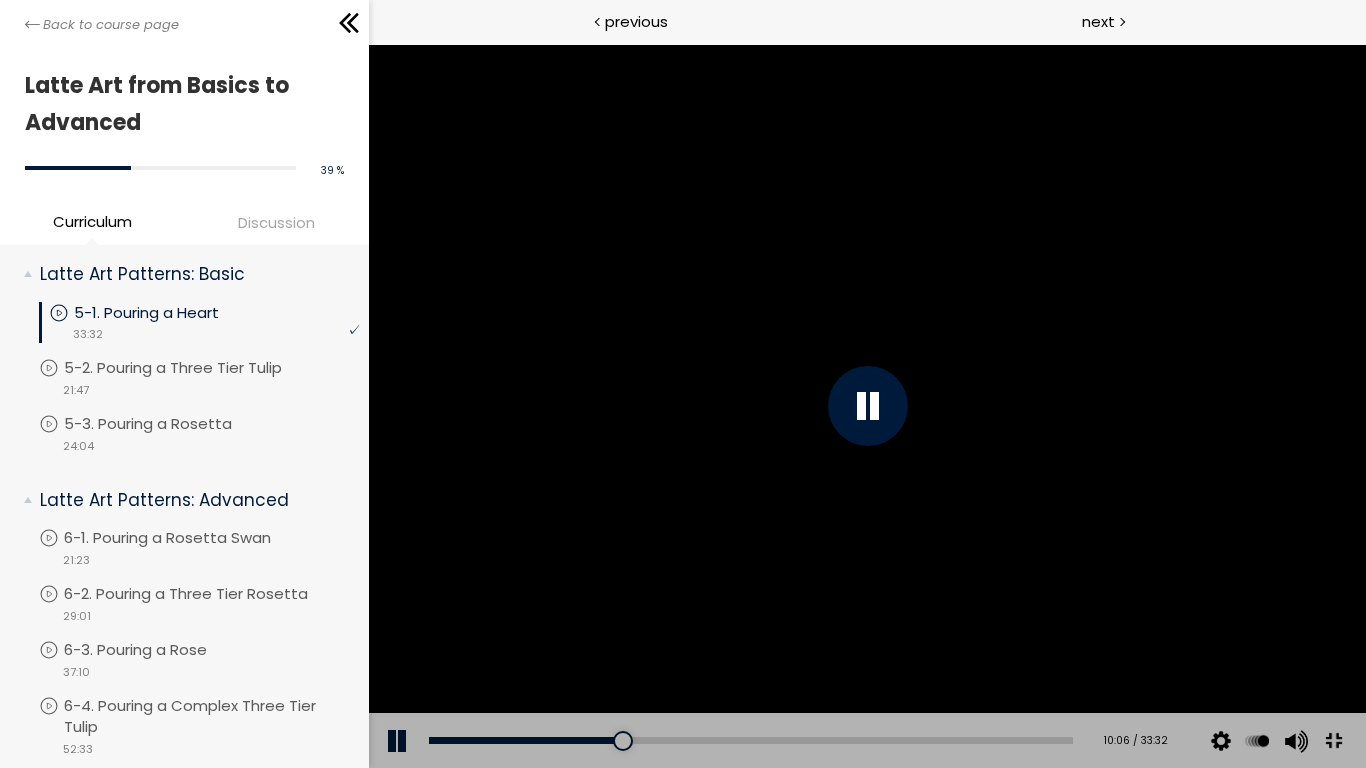 click at bounding box center [866, 406] 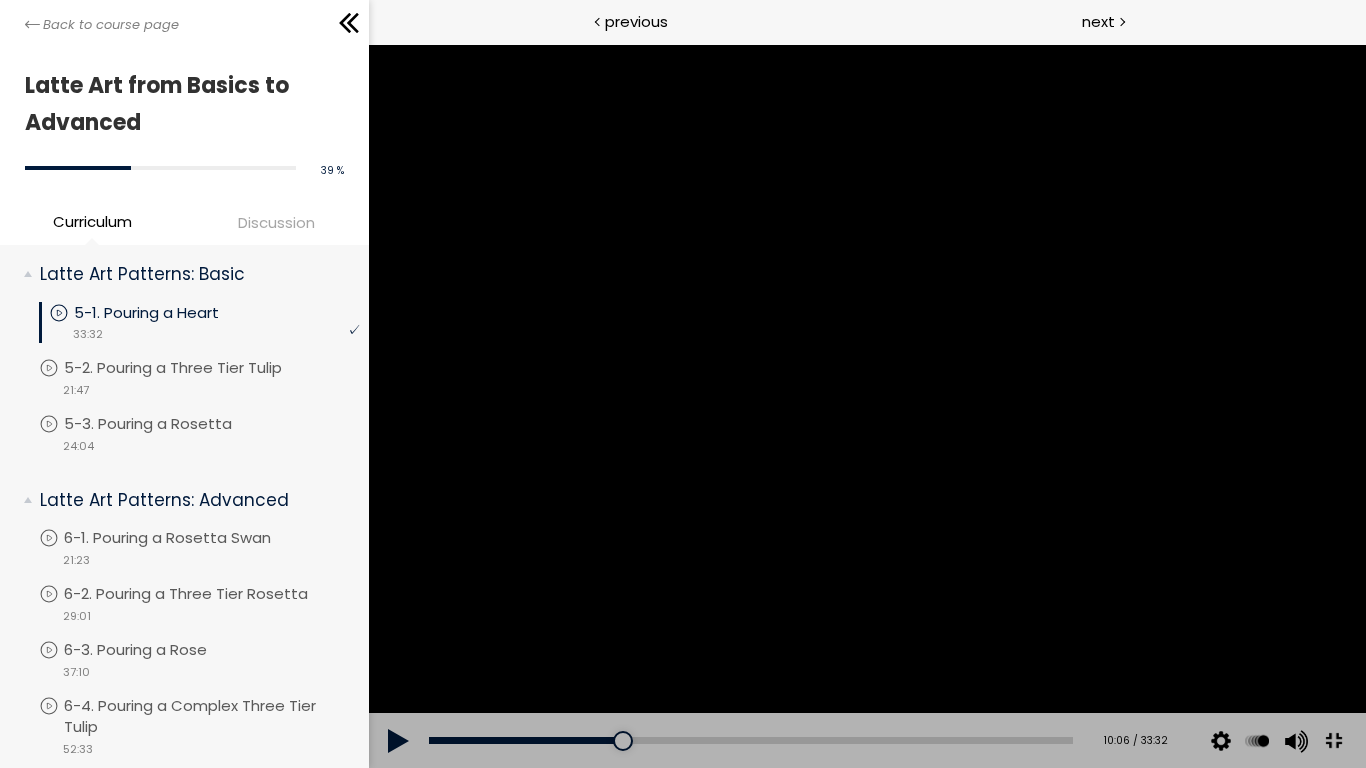 drag, startPoint x: 1446, startPoint y: 643, endPoint x: 1452, endPoint y: 627, distance: 17.088007 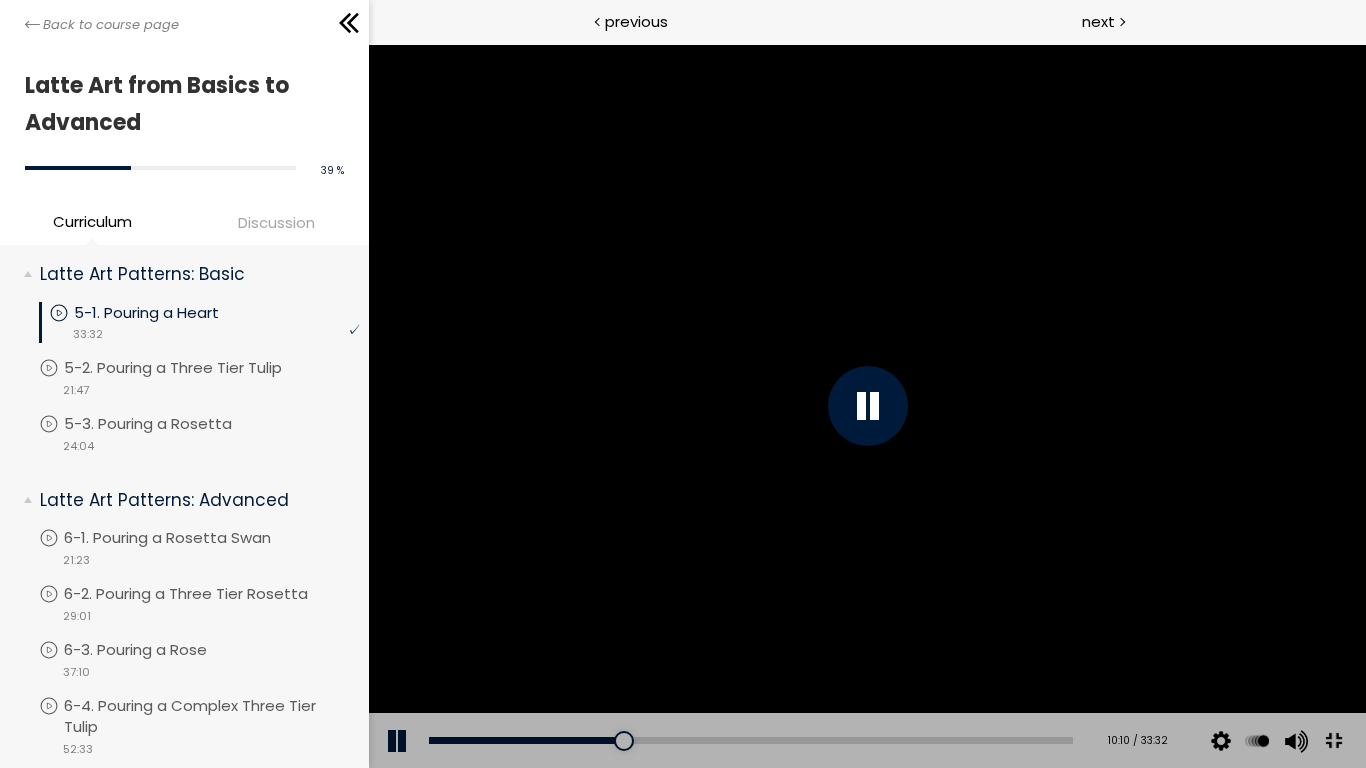 click at bounding box center [866, 406] 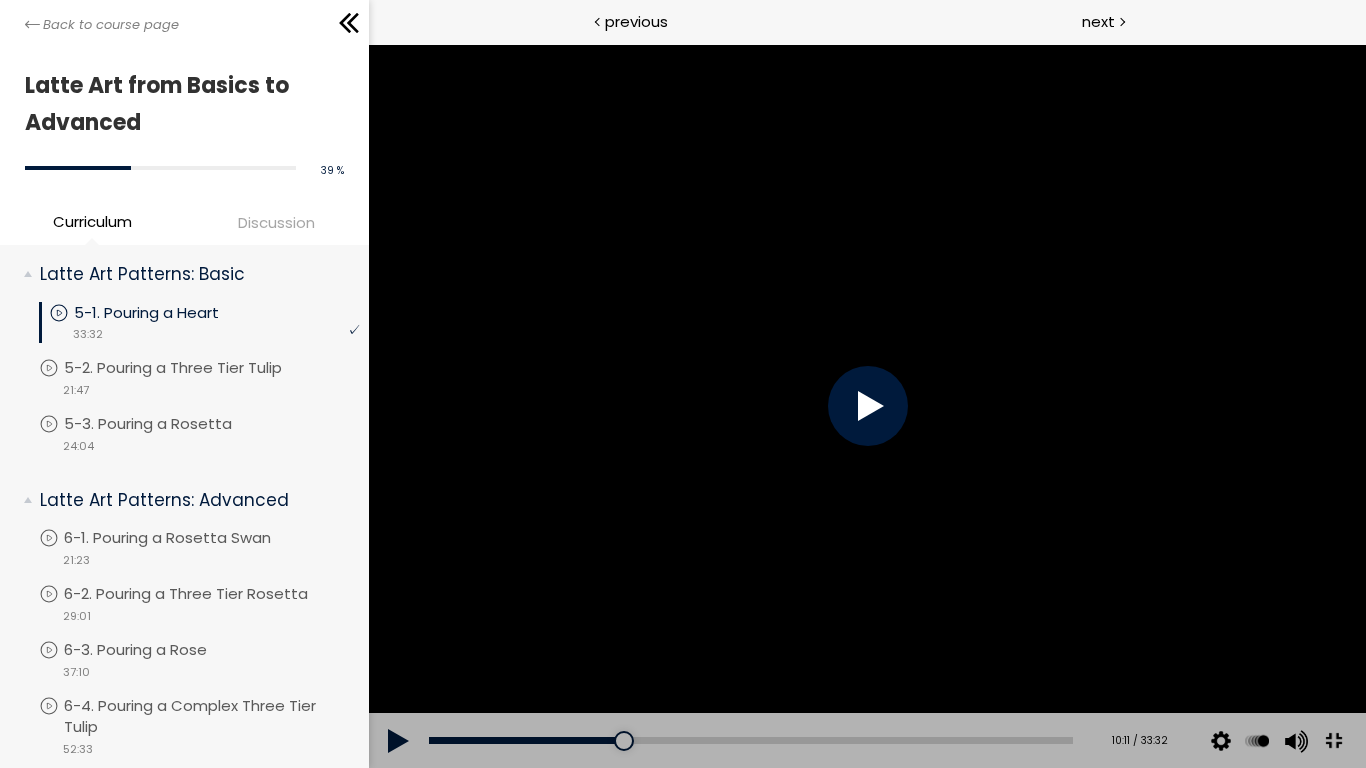 click at bounding box center [866, 406] 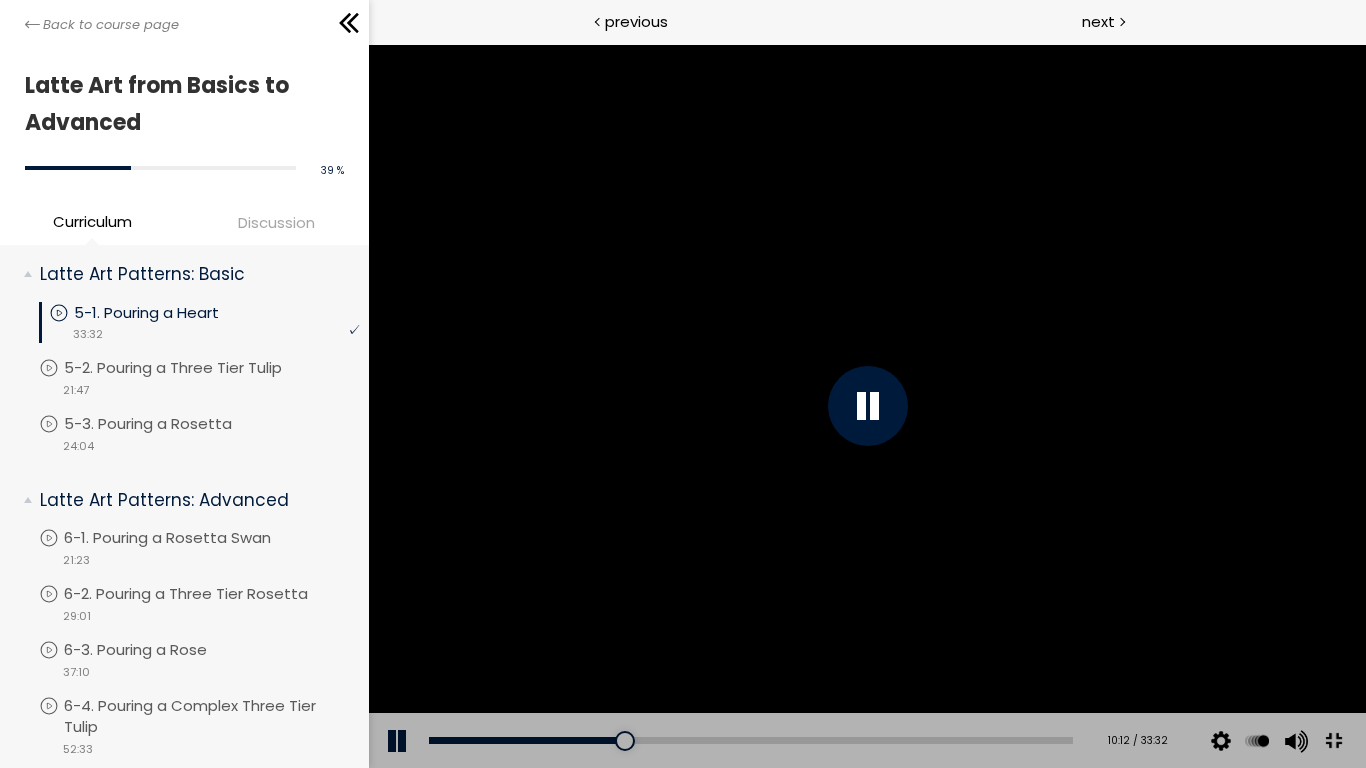 click at bounding box center (866, 406) 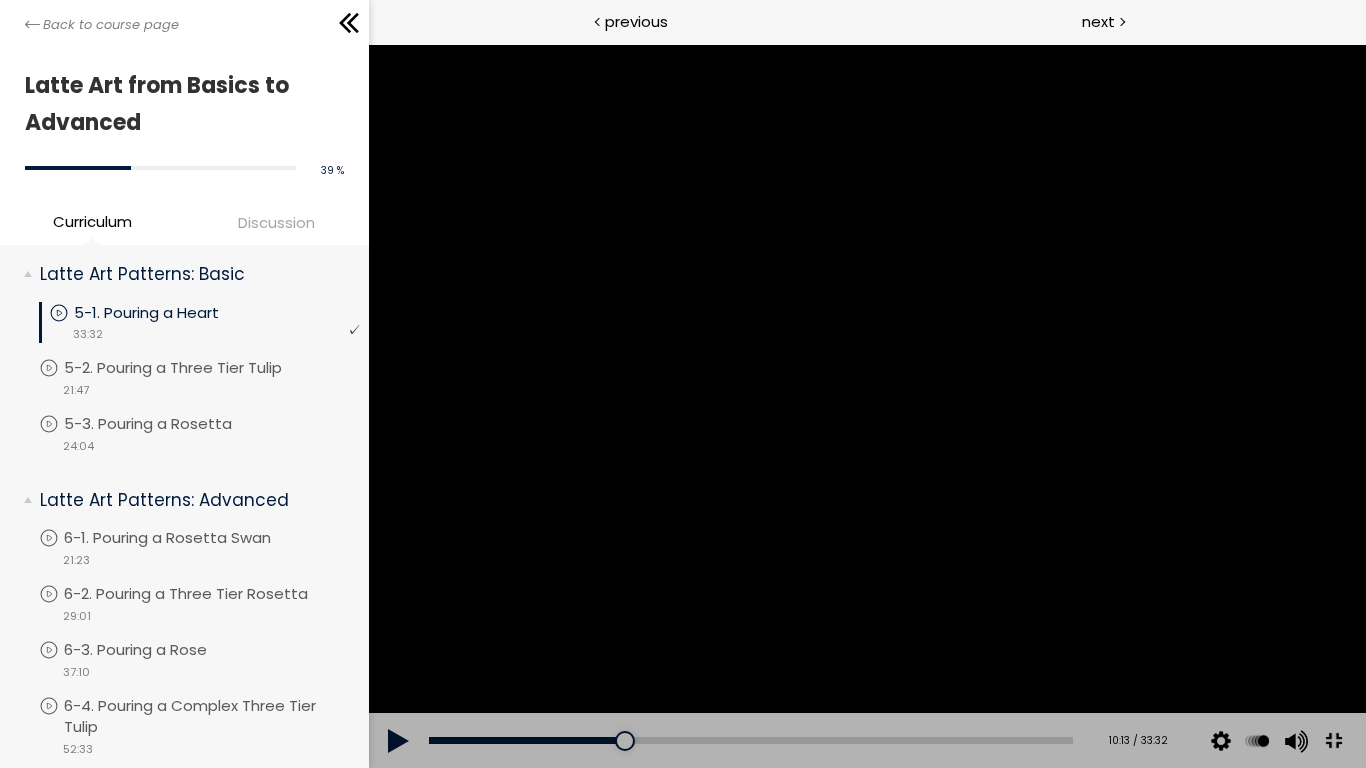 click at bounding box center [866, 406] 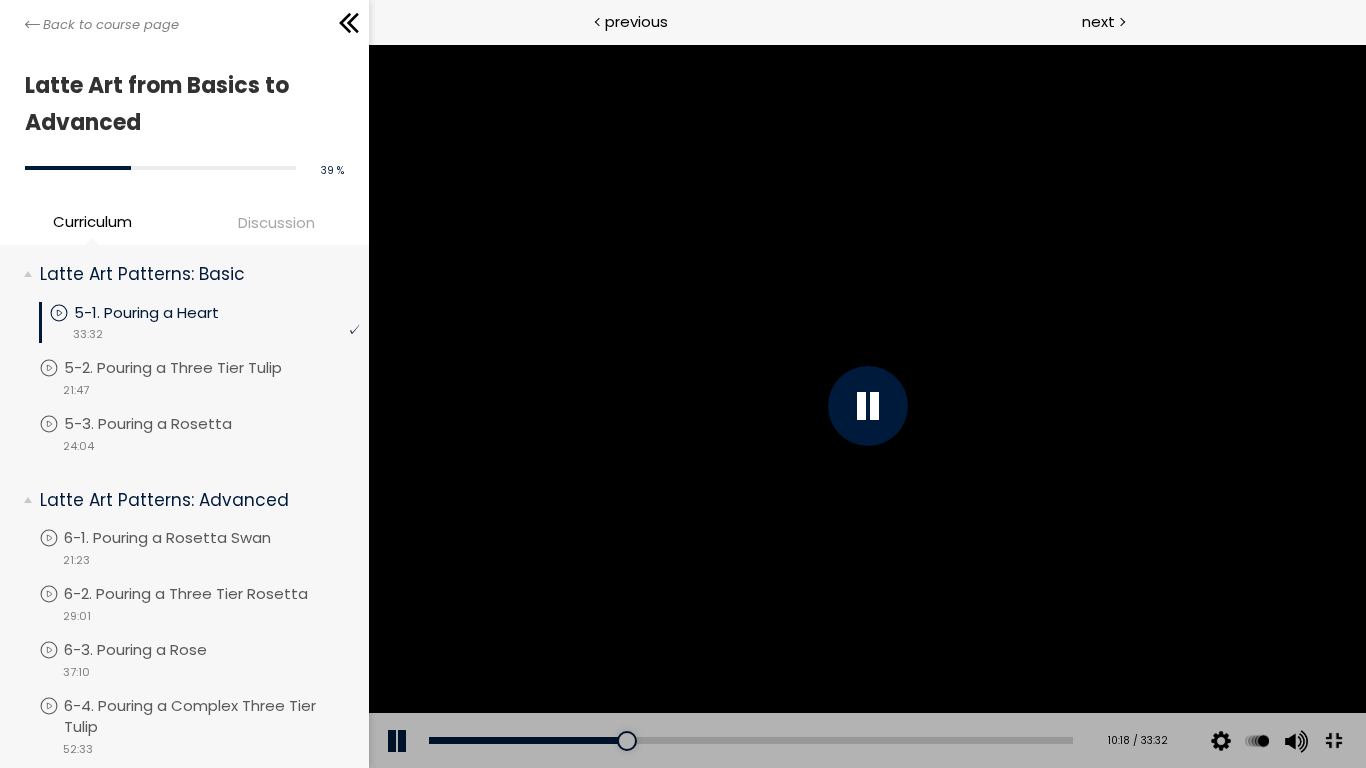 click at bounding box center (866, 406) 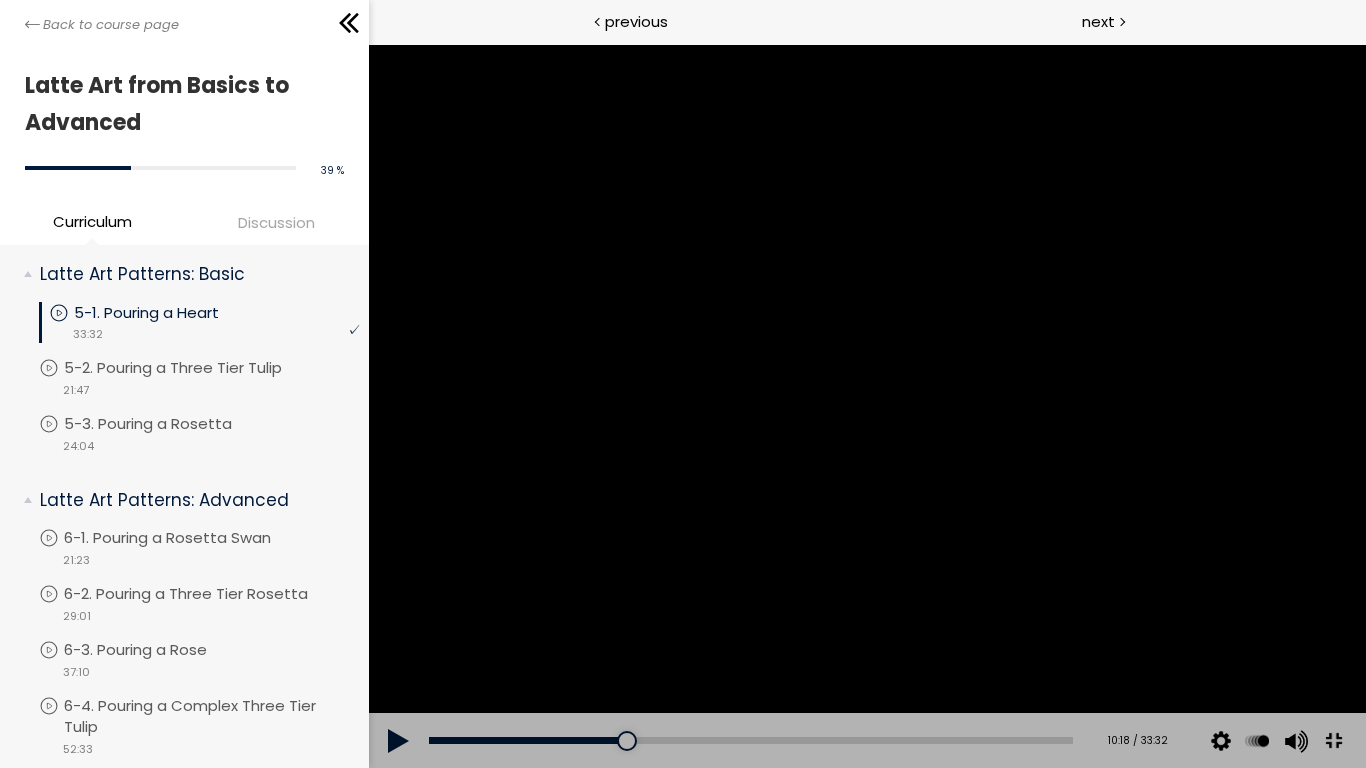 click at bounding box center [866, 406] 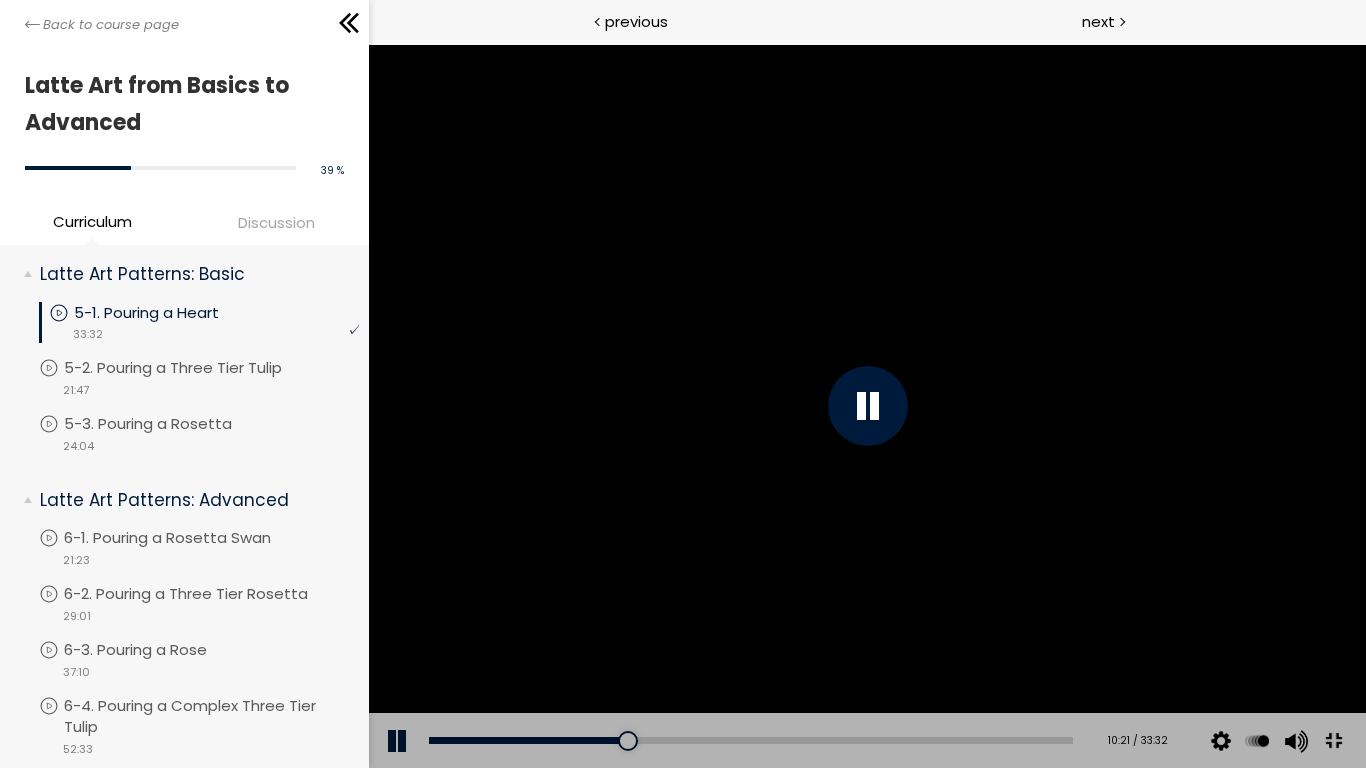 click at bounding box center (866, 406) 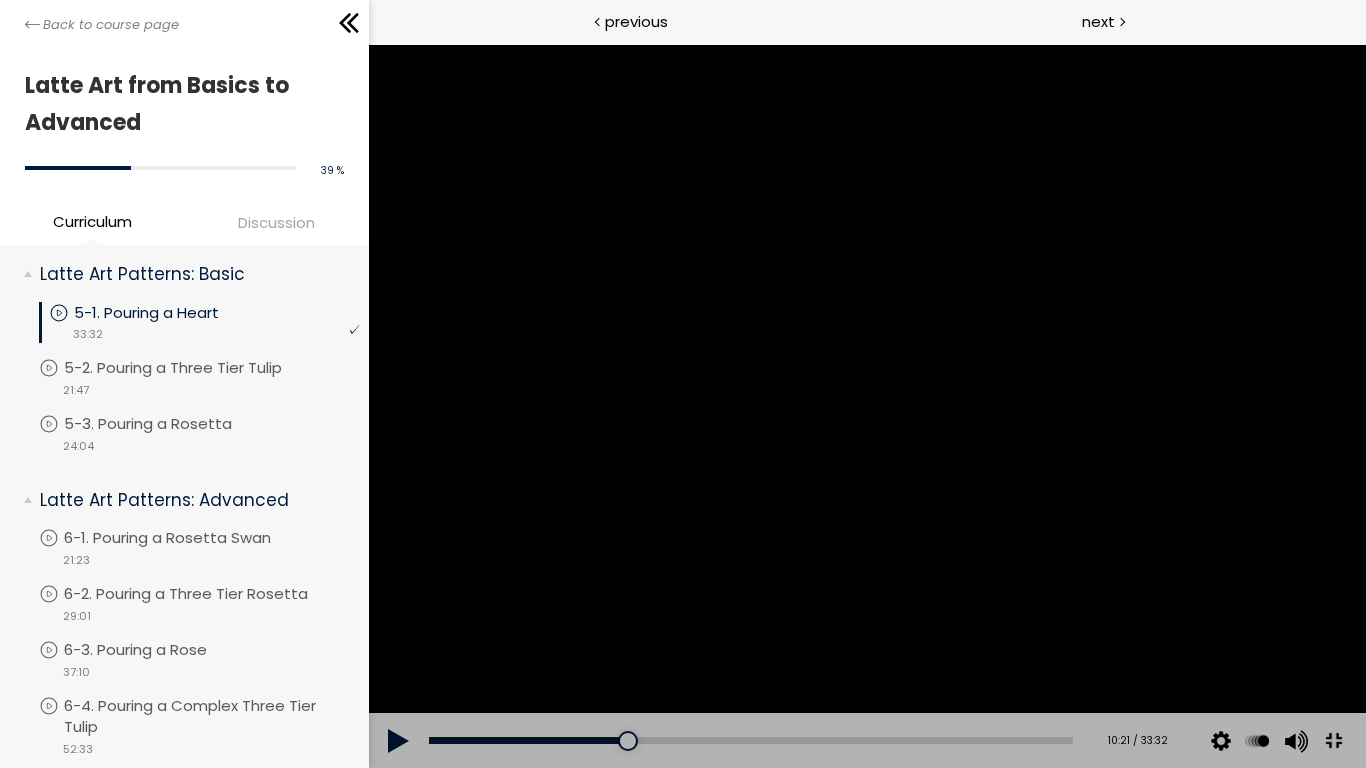 click at bounding box center (866, 406) 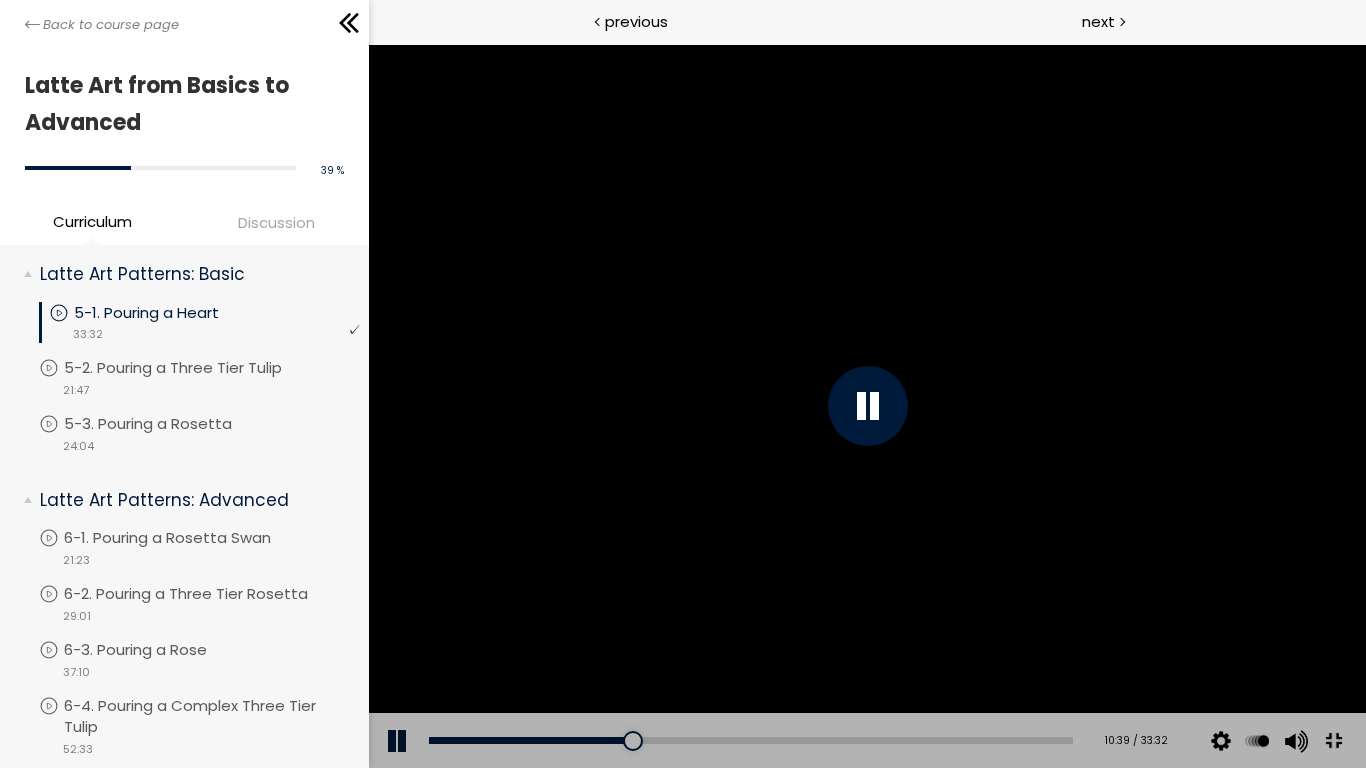 click at bounding box center (866, 406) 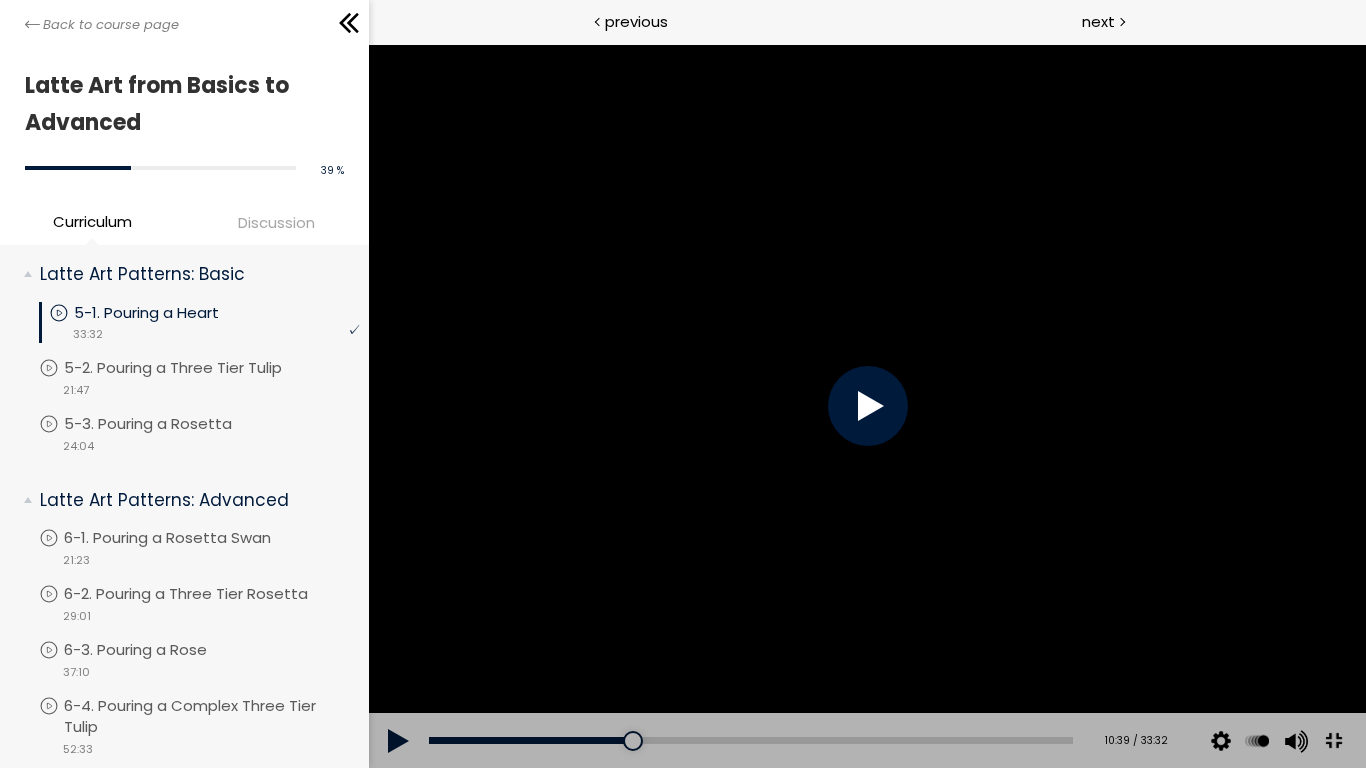 click at bounding box center (866, 406) 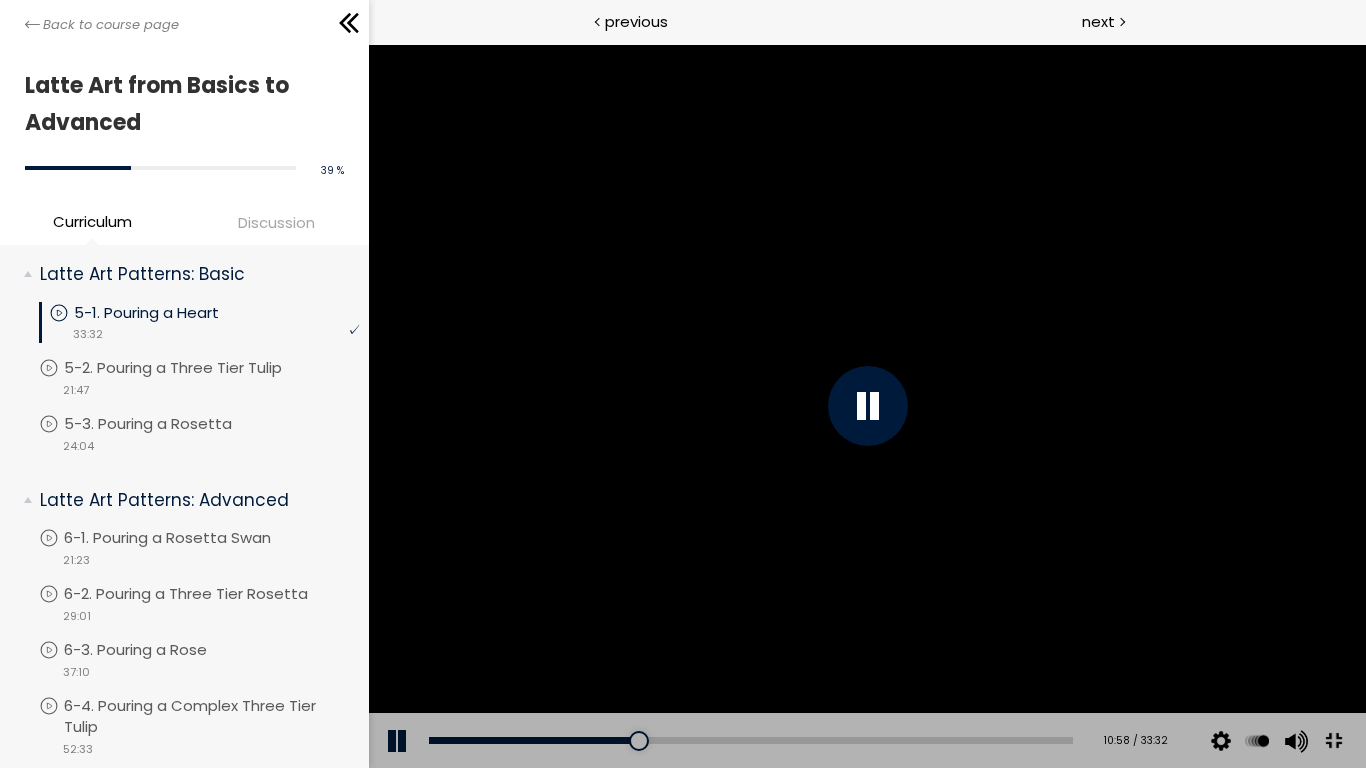 click at bounding box center (866, 406) 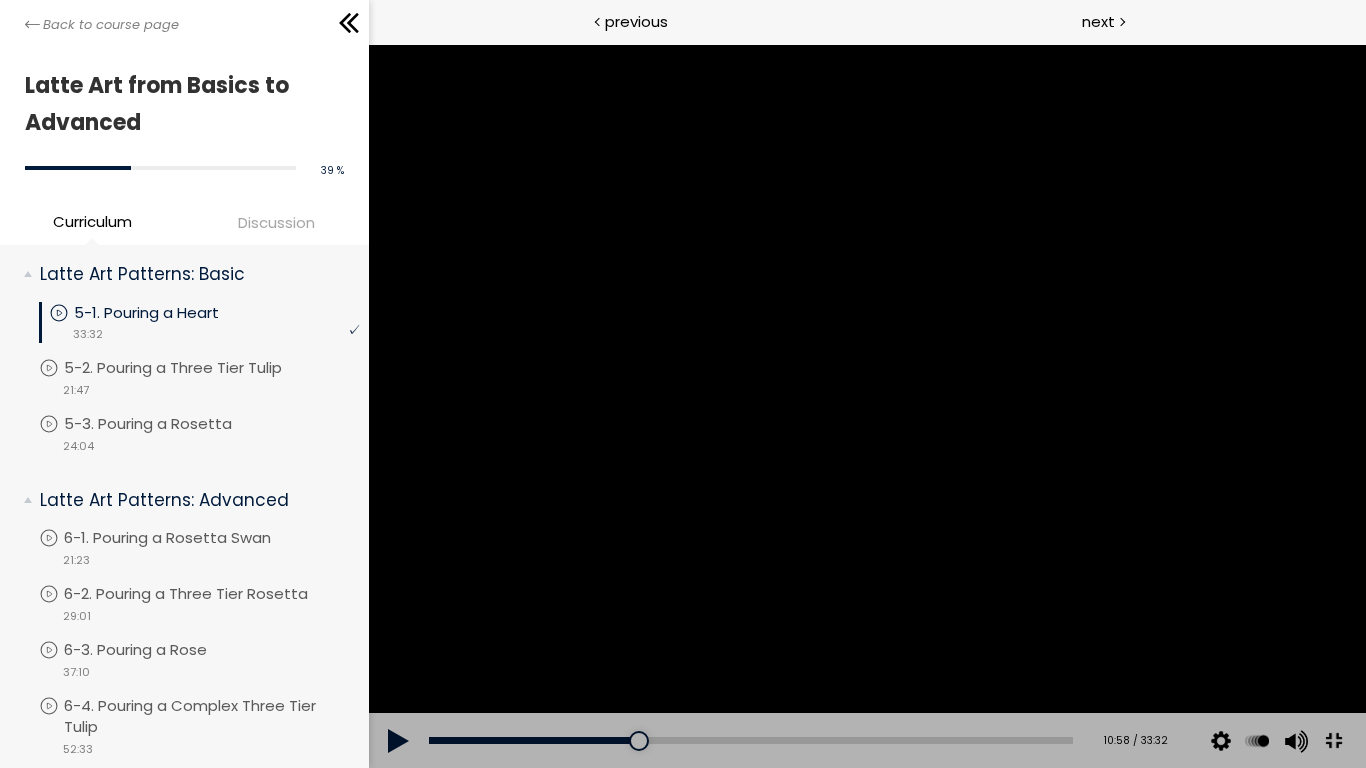 click at bounding box center [866, 406] 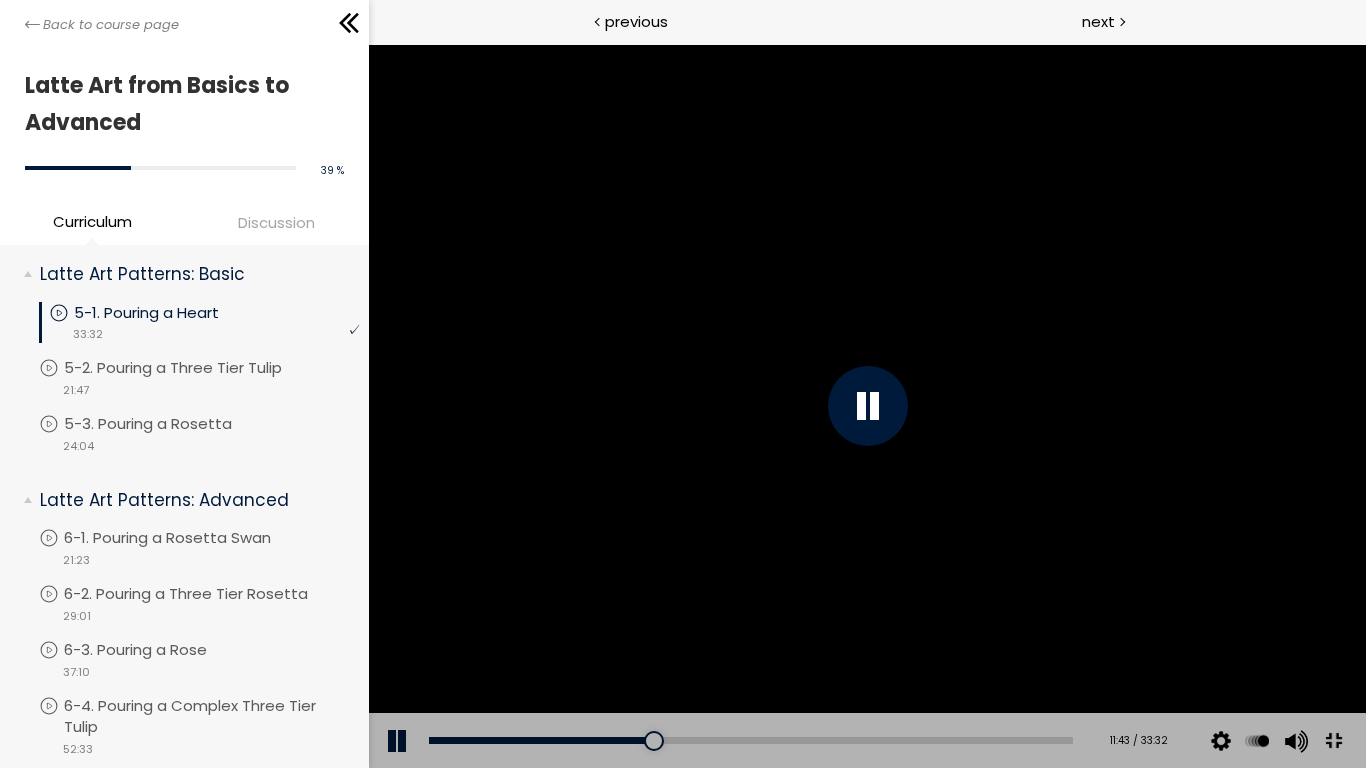 click at bounding box center [866, 406] 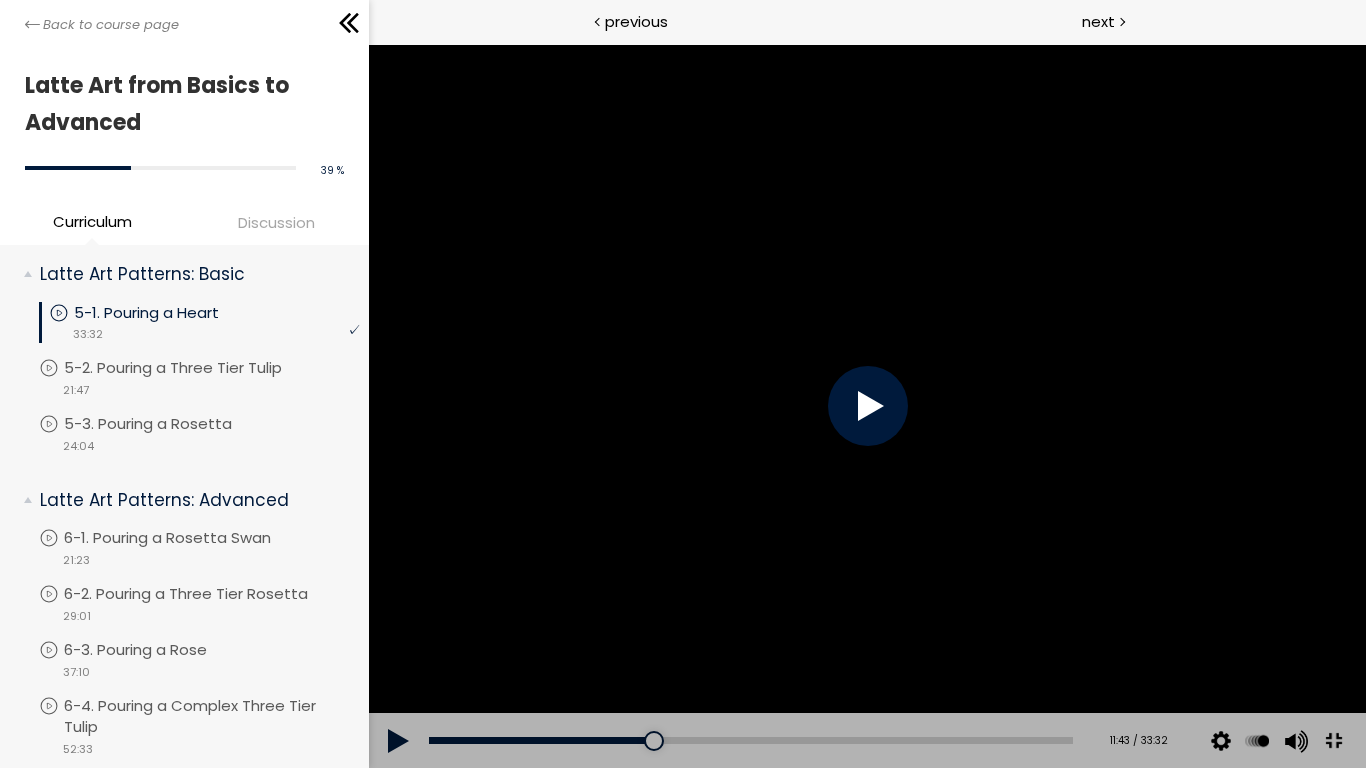 click at bounding box center [866, 406] 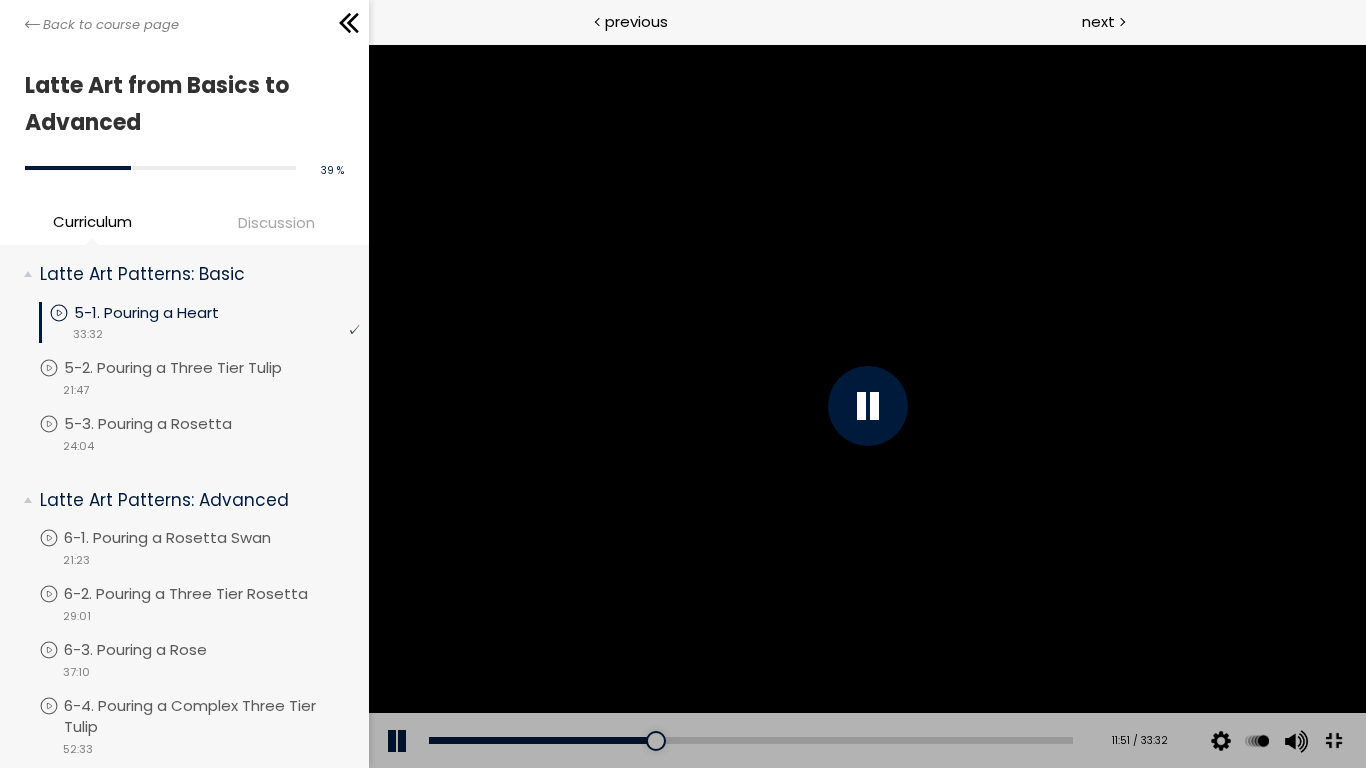click at bounding box center [866, 406] 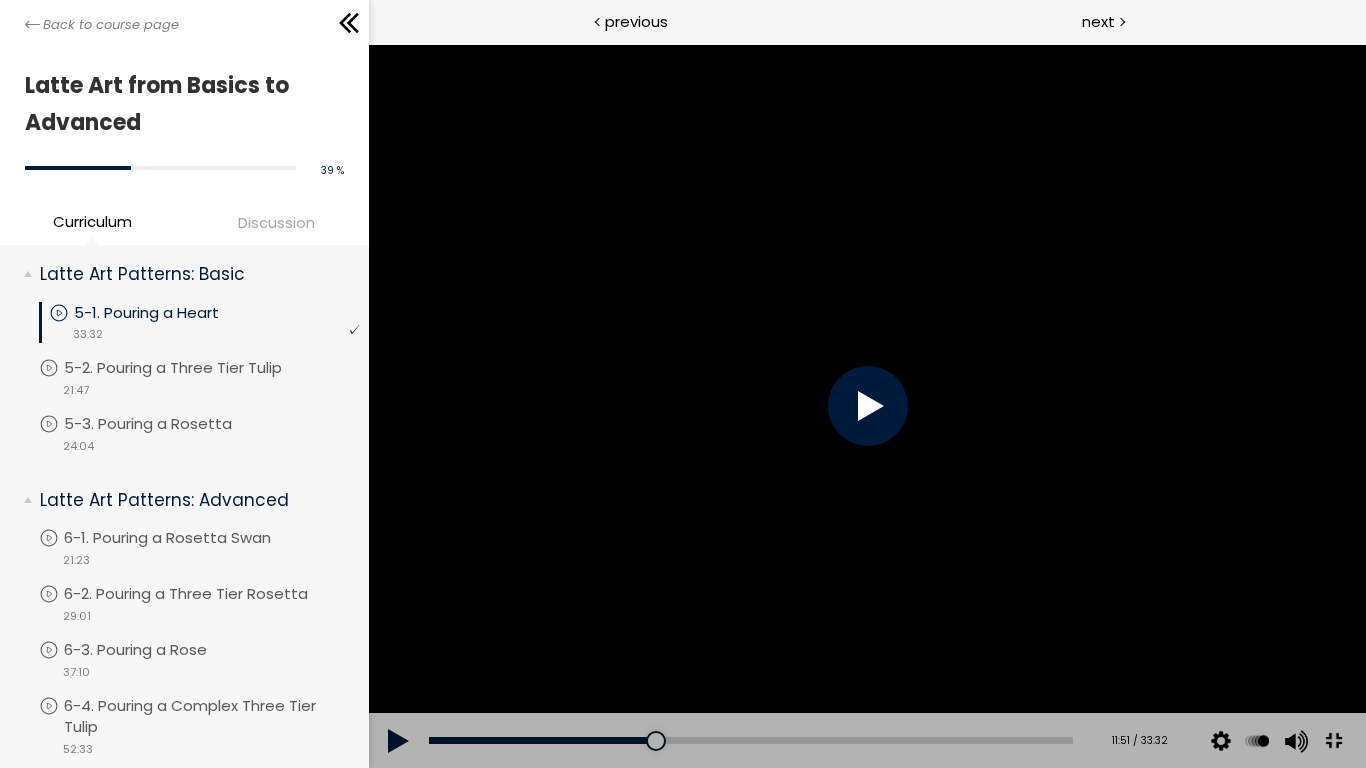click at bounding box center (866, 406) 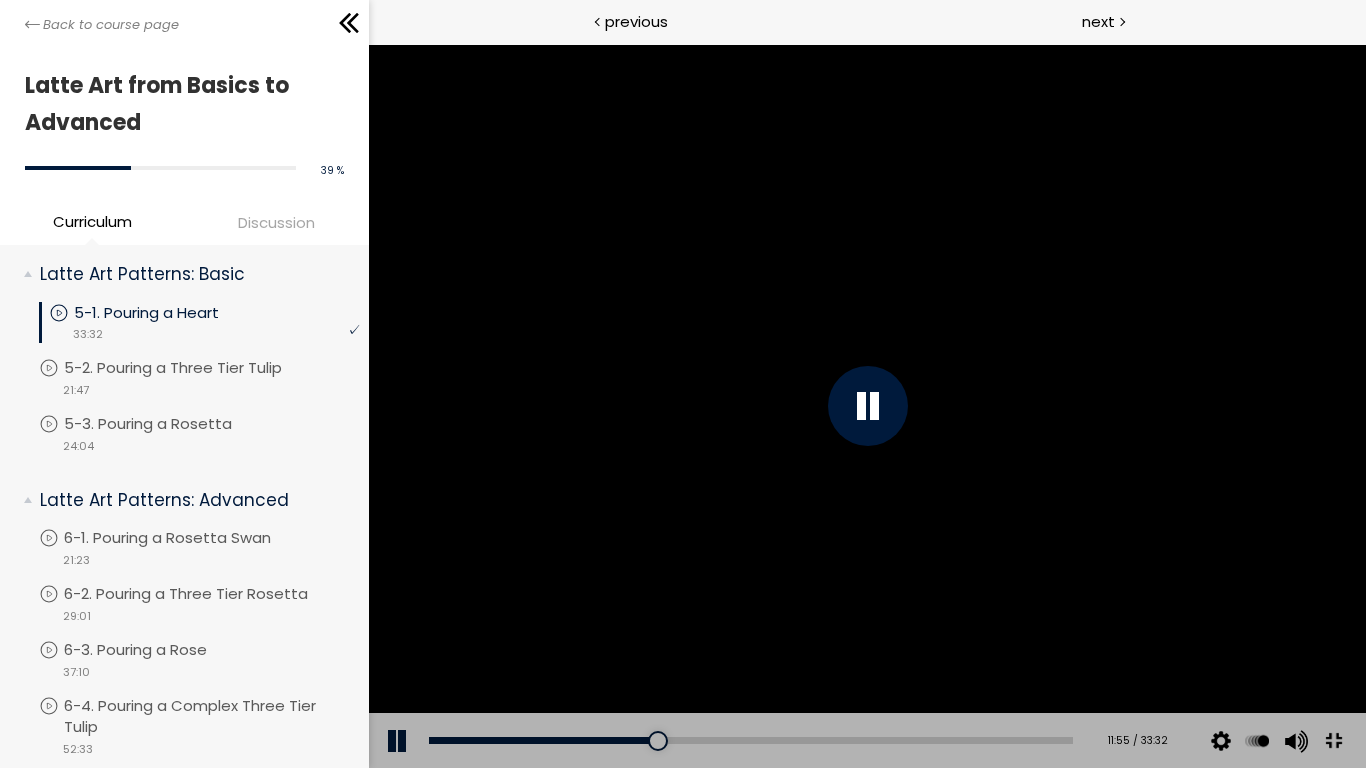 click at bounding box center (866, 406) 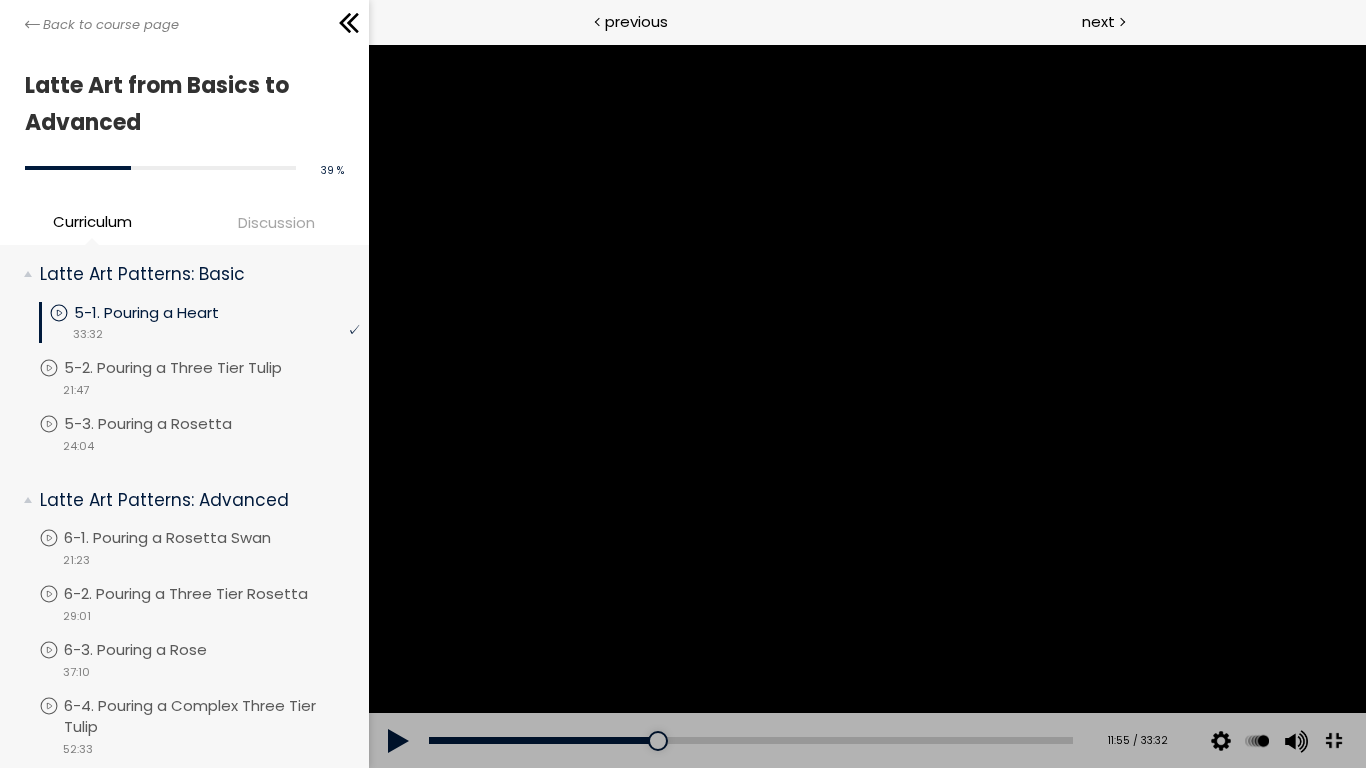 click at bounding box center [866, 406] 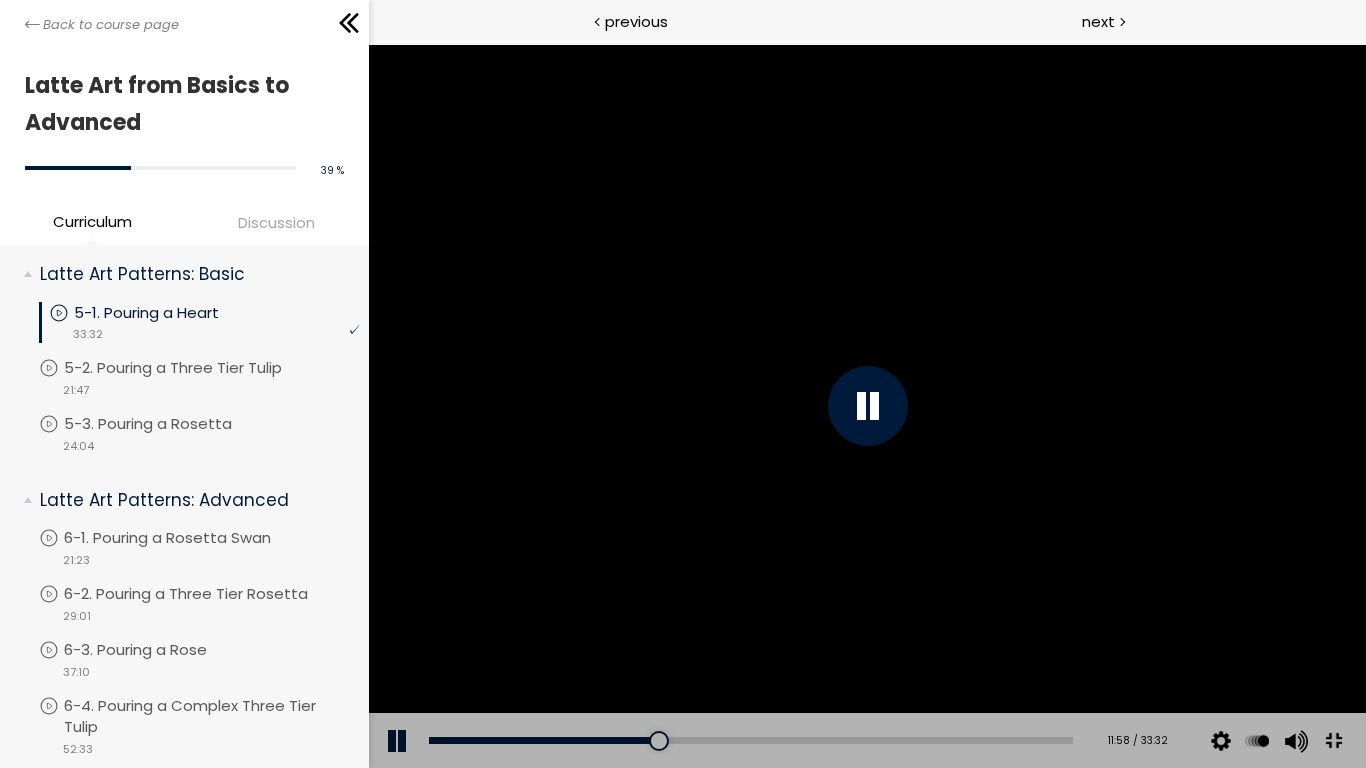 click at bounding box center (866, 406) 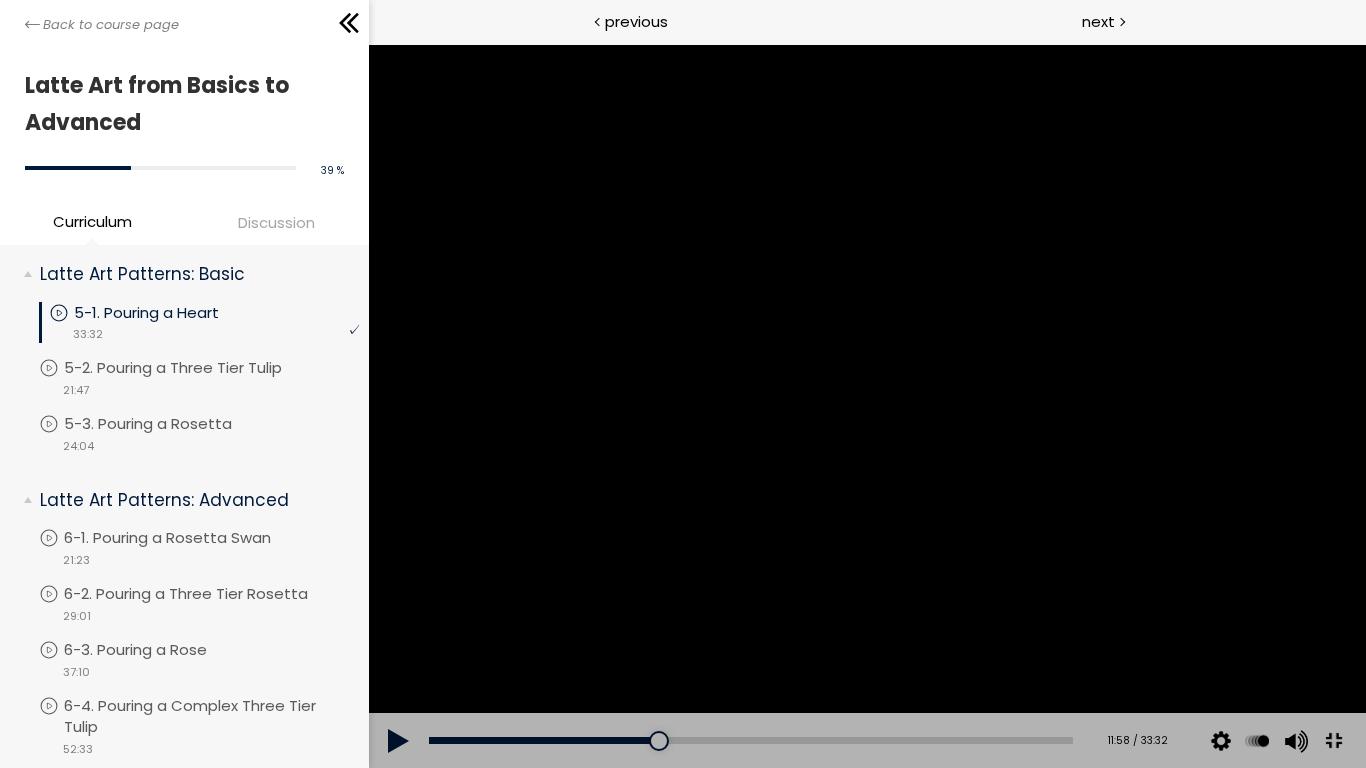 click at bounding box center [866, 406] 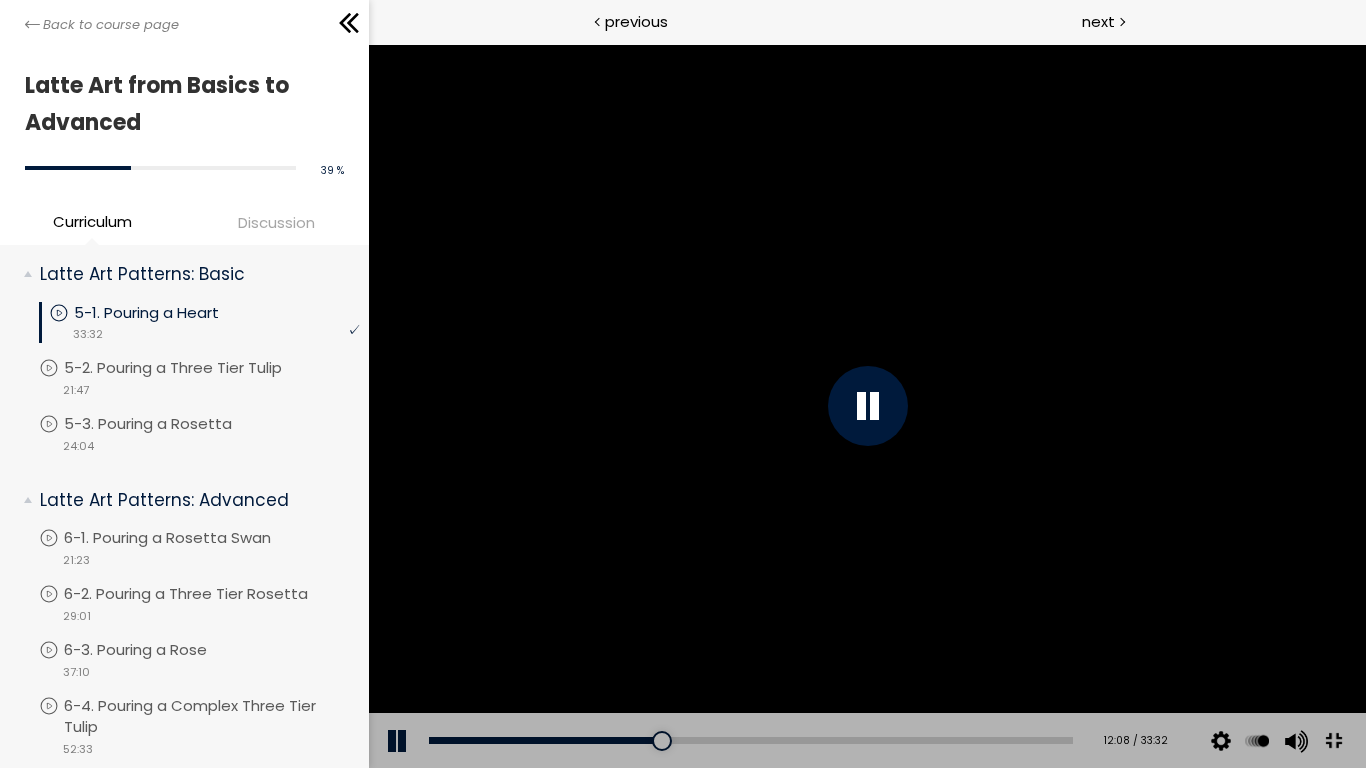click at bounding box center [866, 406] 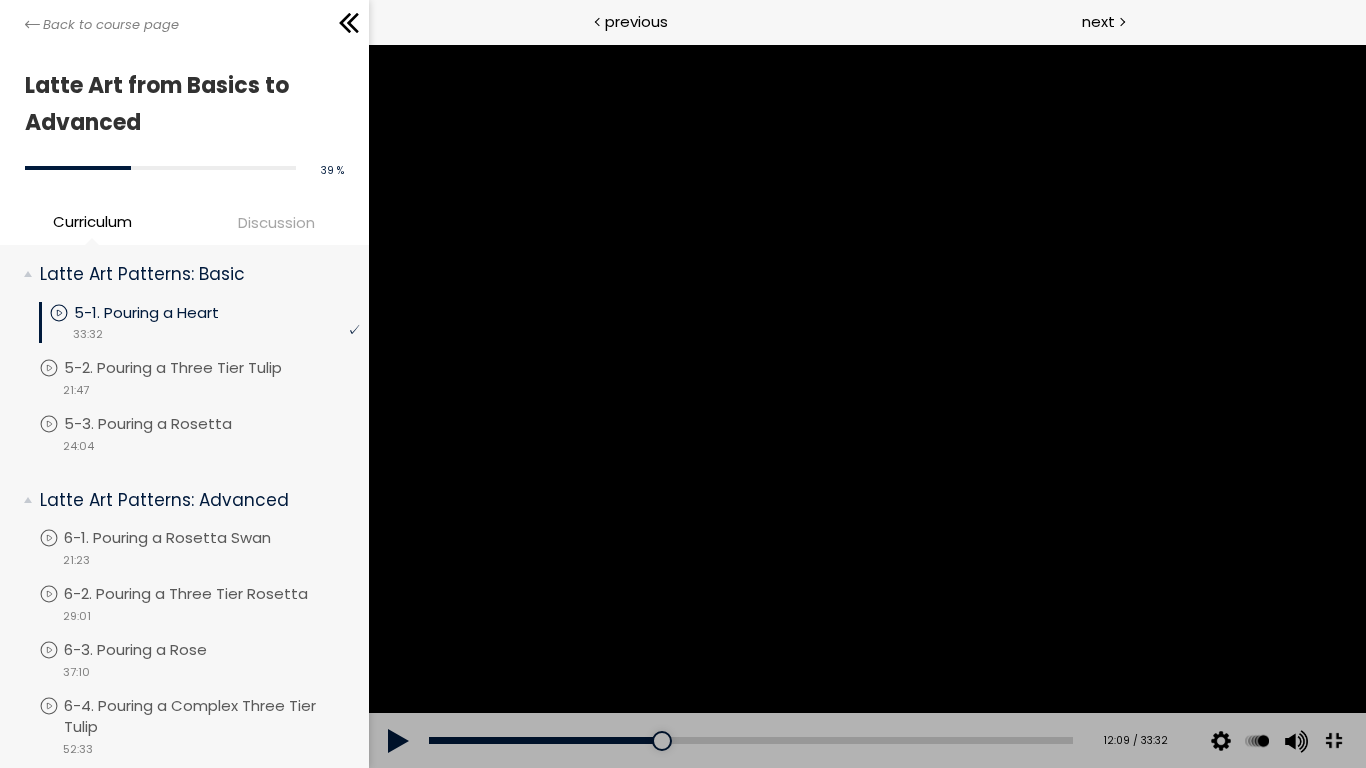 click at bounding box center (866, 406) 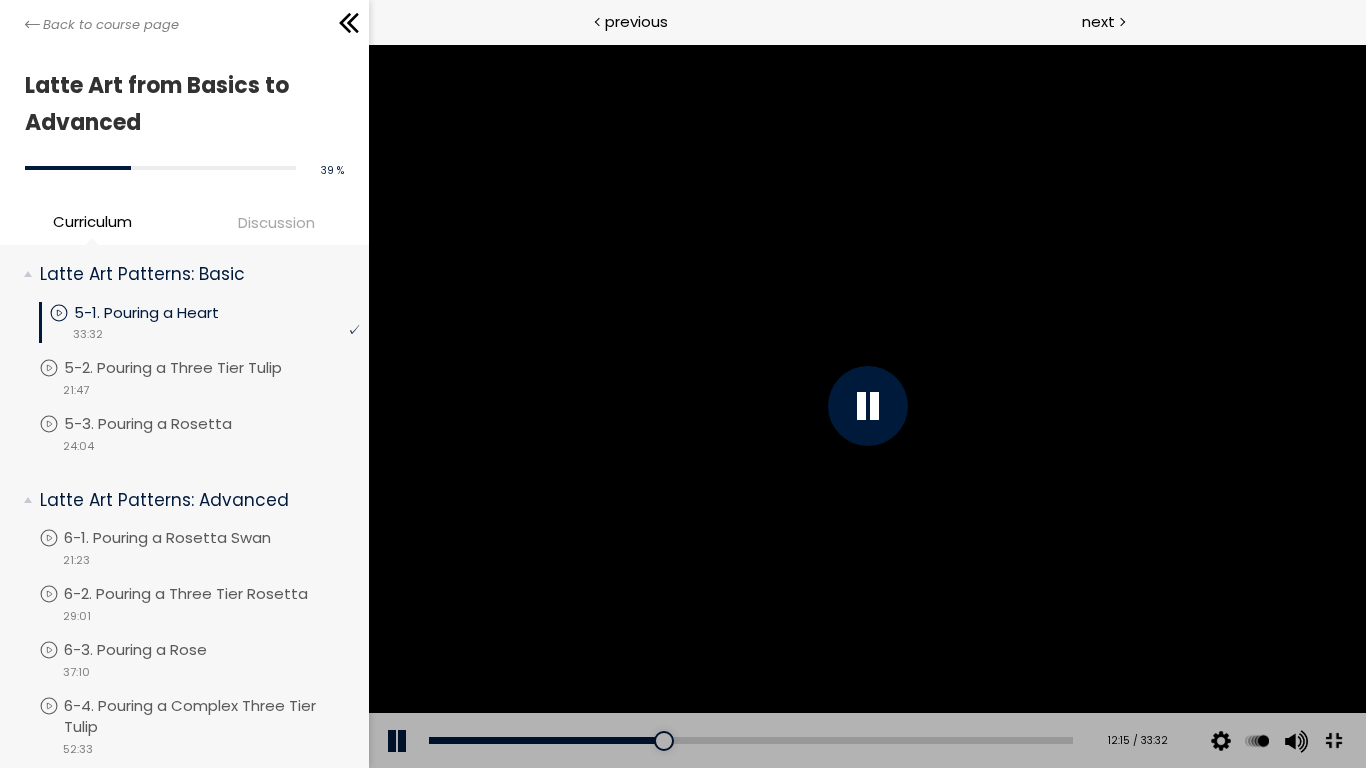 click at bounding box center [866, 406] 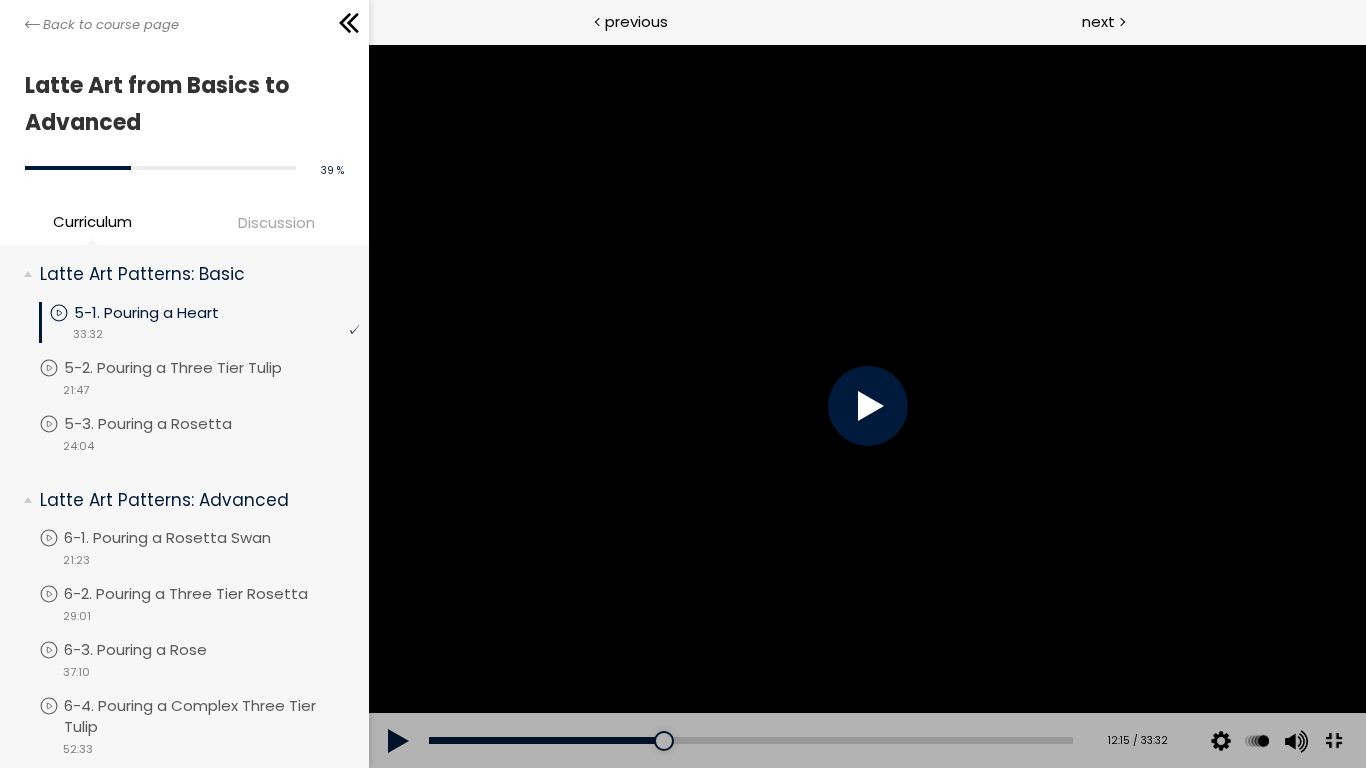 click at bounding box center [1332, 741] 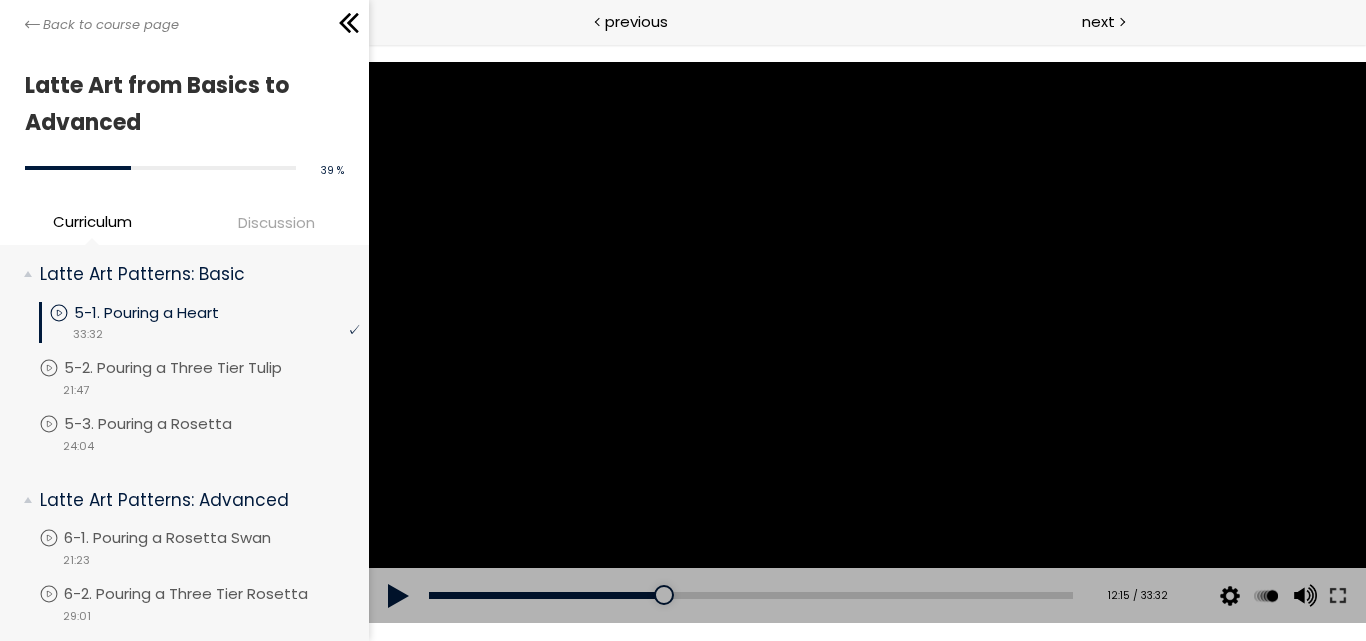 click at bounding box center [866, 342] 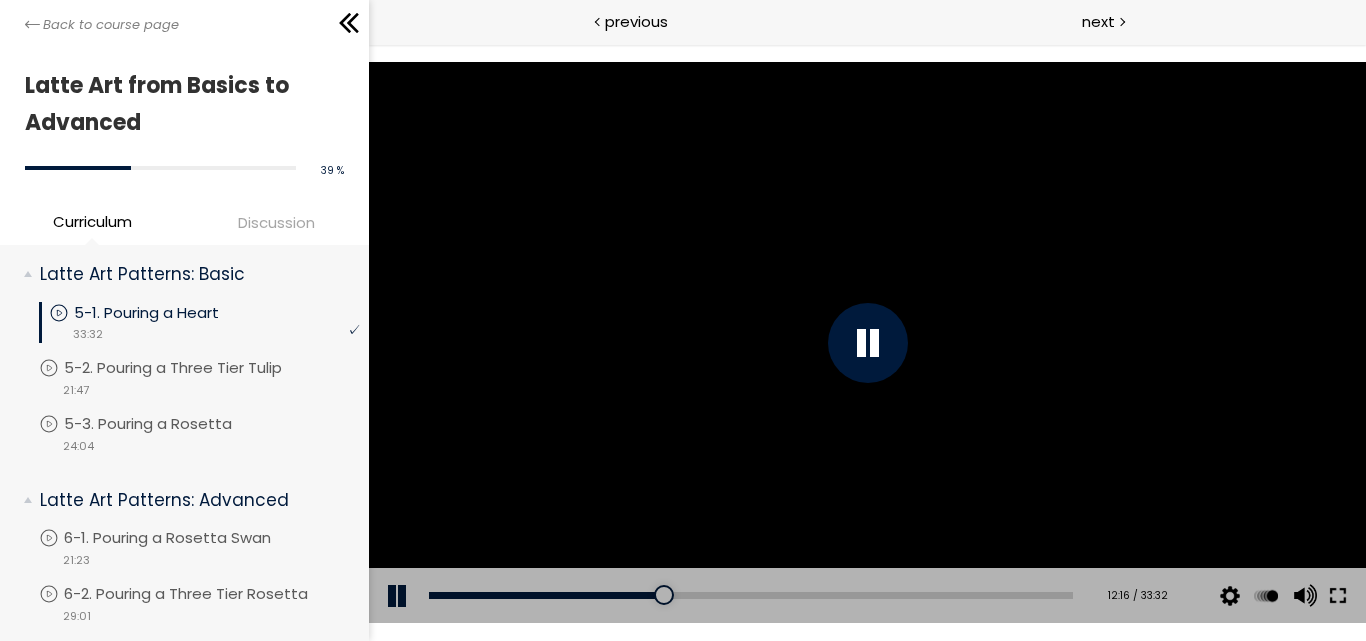 click at bounding box center (1337, 596) 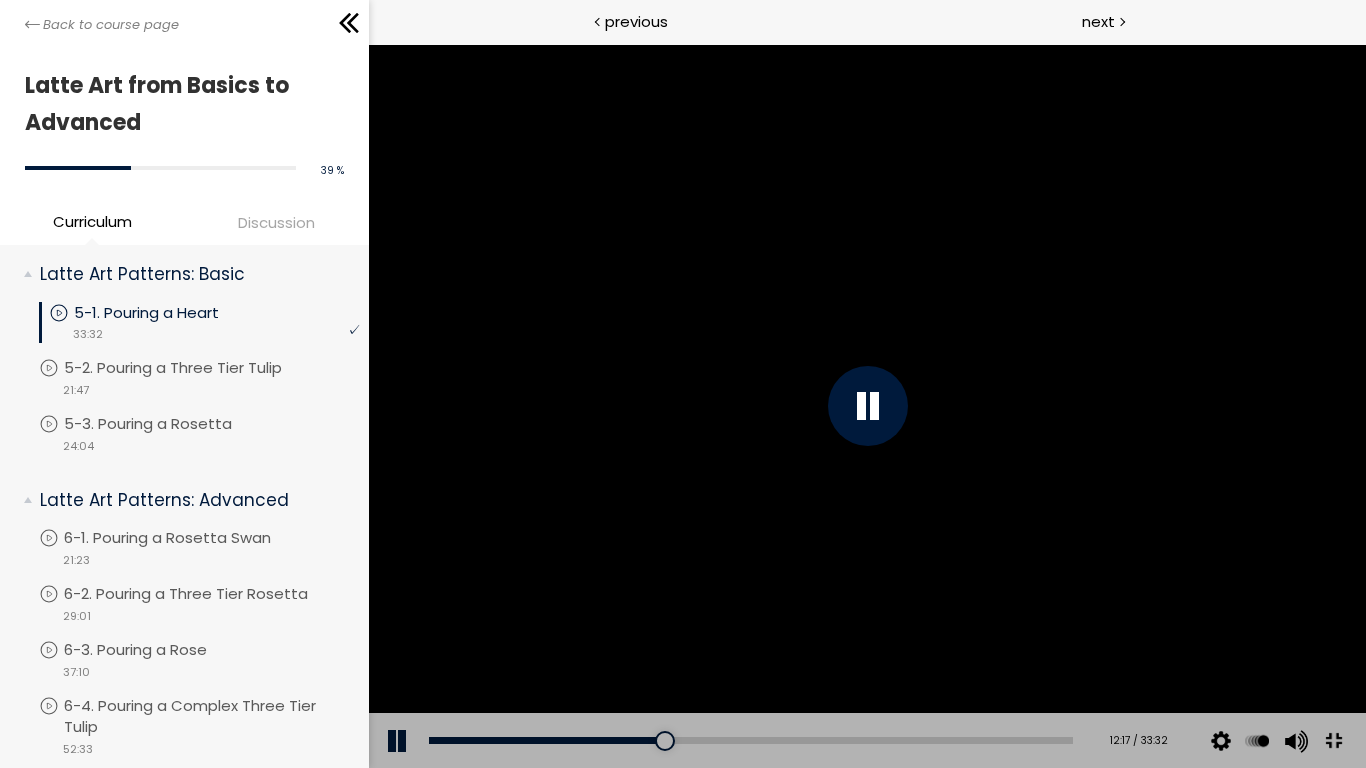 click at bounding box center (866, 406) 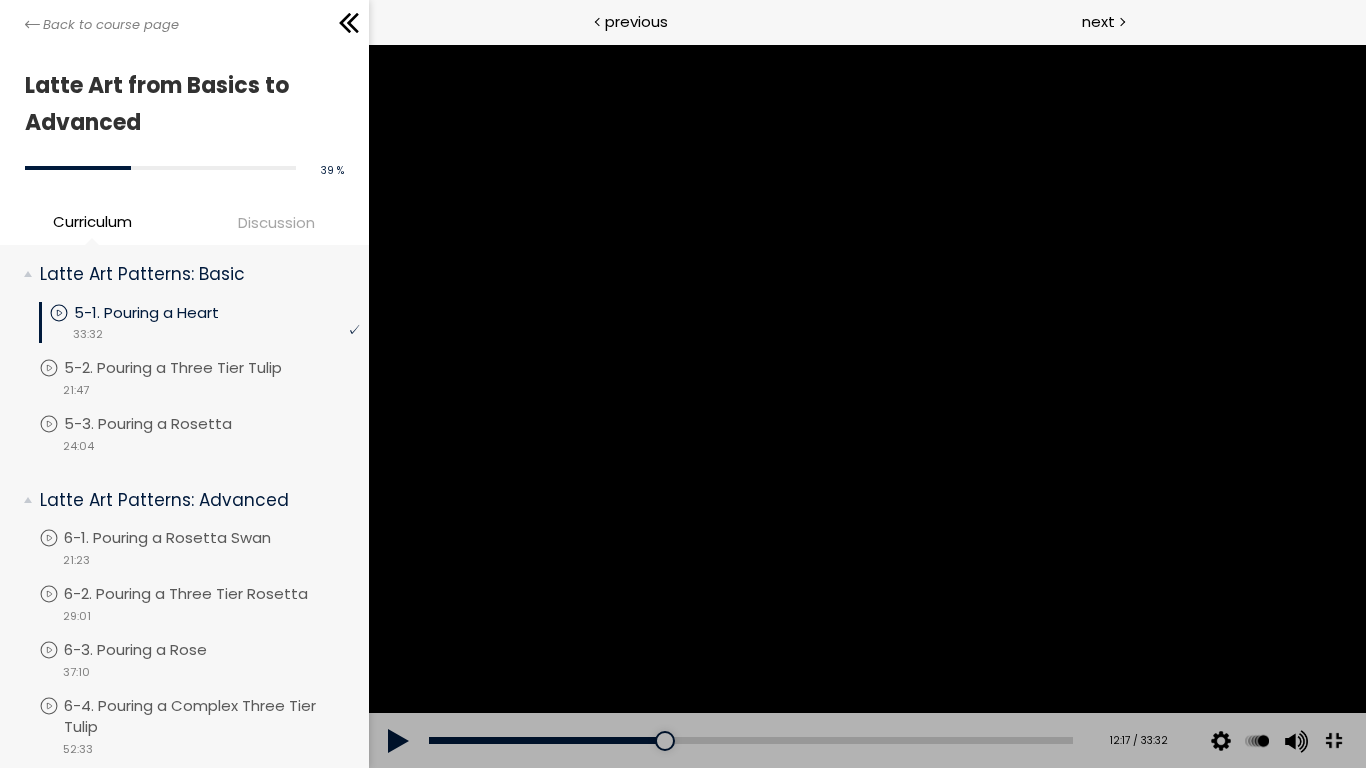 click at bounding box center (866, 406) 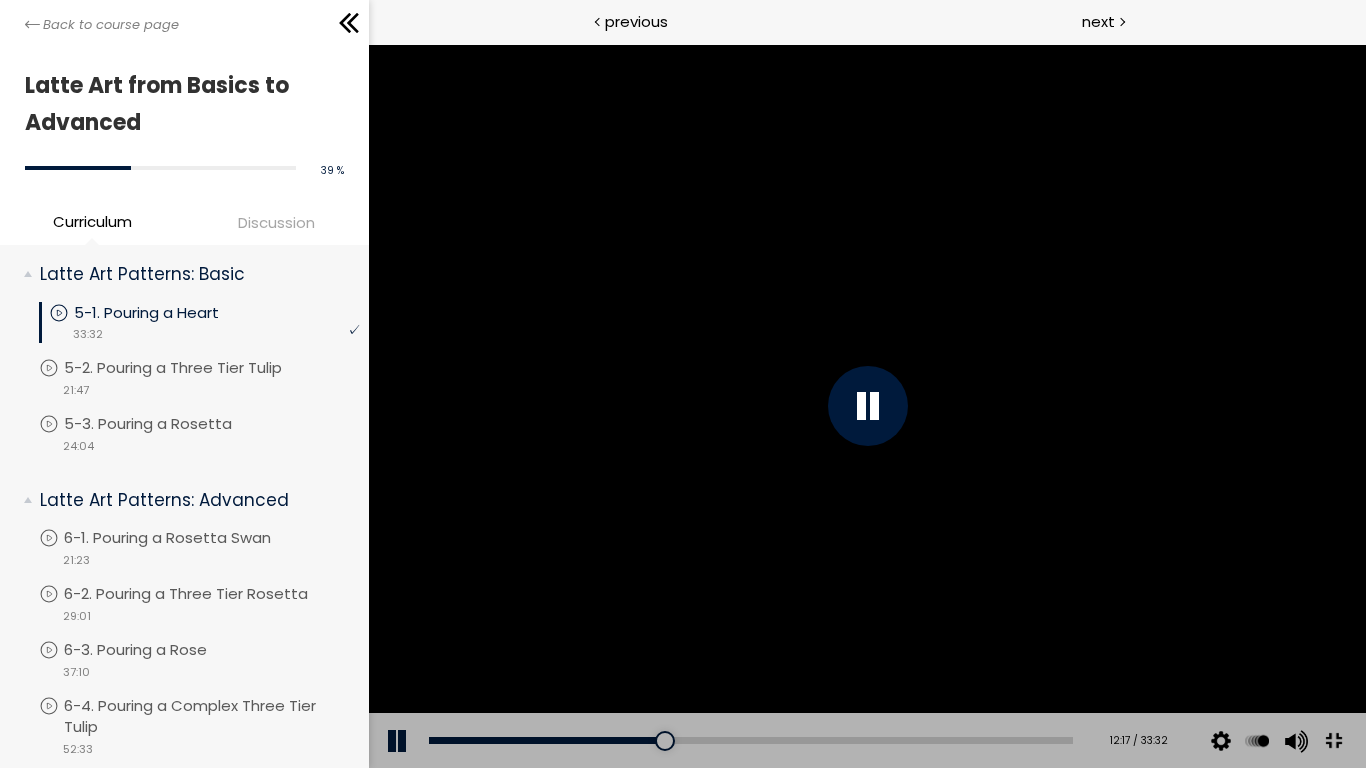click at bounding box center (866, 406) 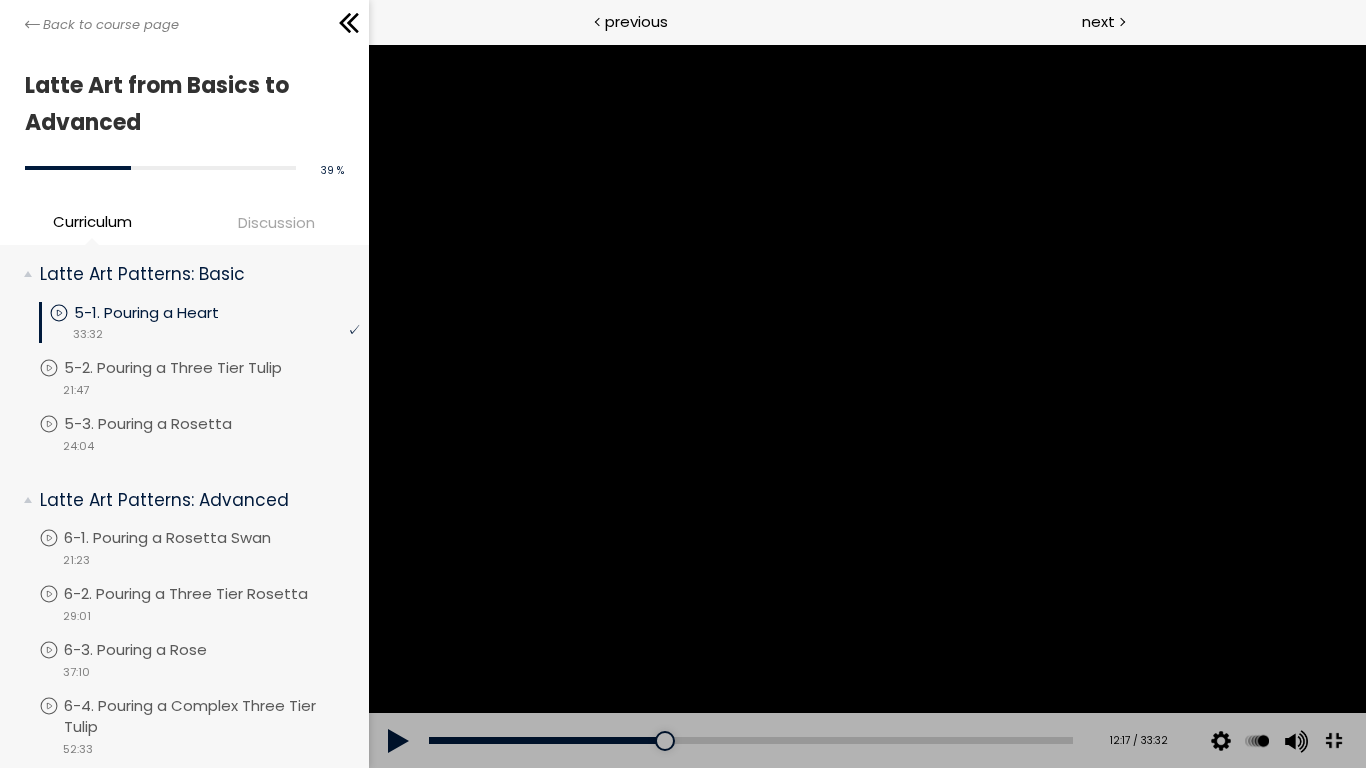 click at bounding box center (866, 406) 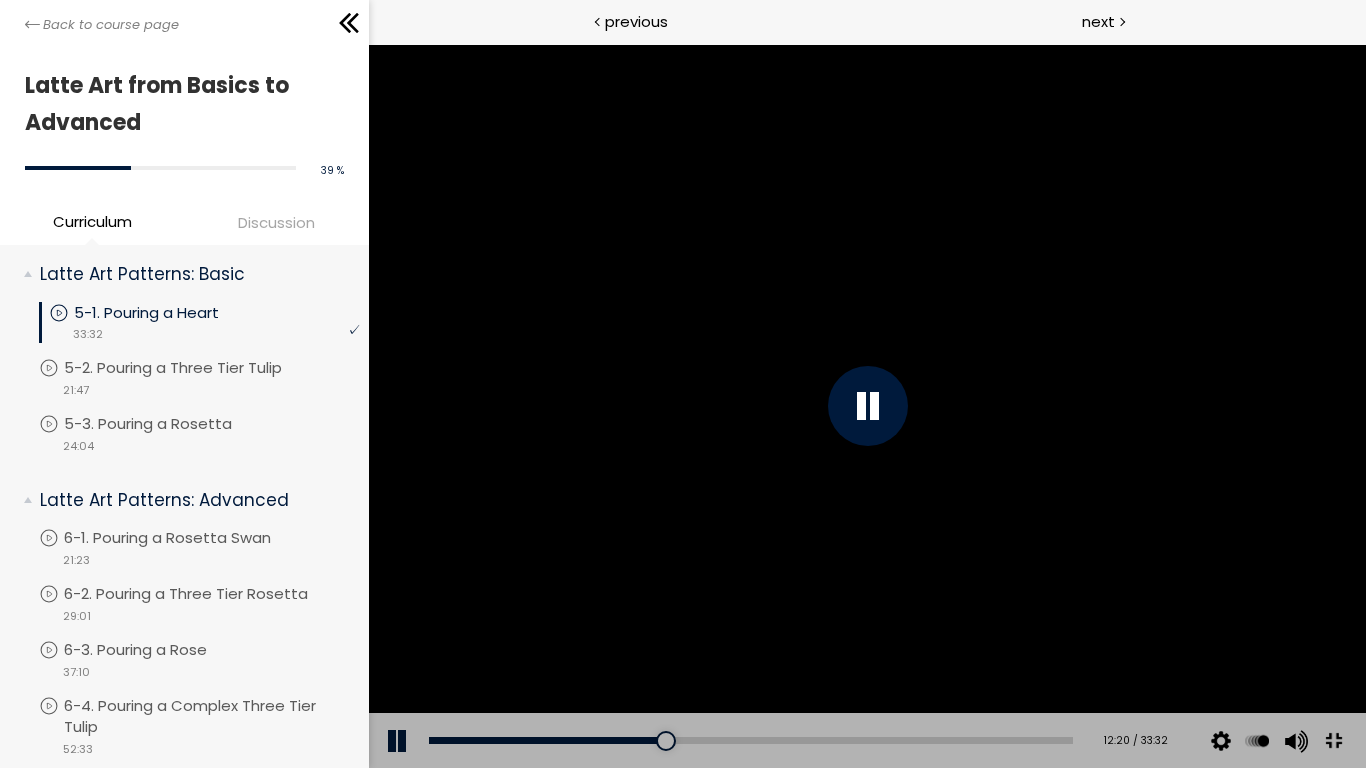 click at bounding box center (866, 406) 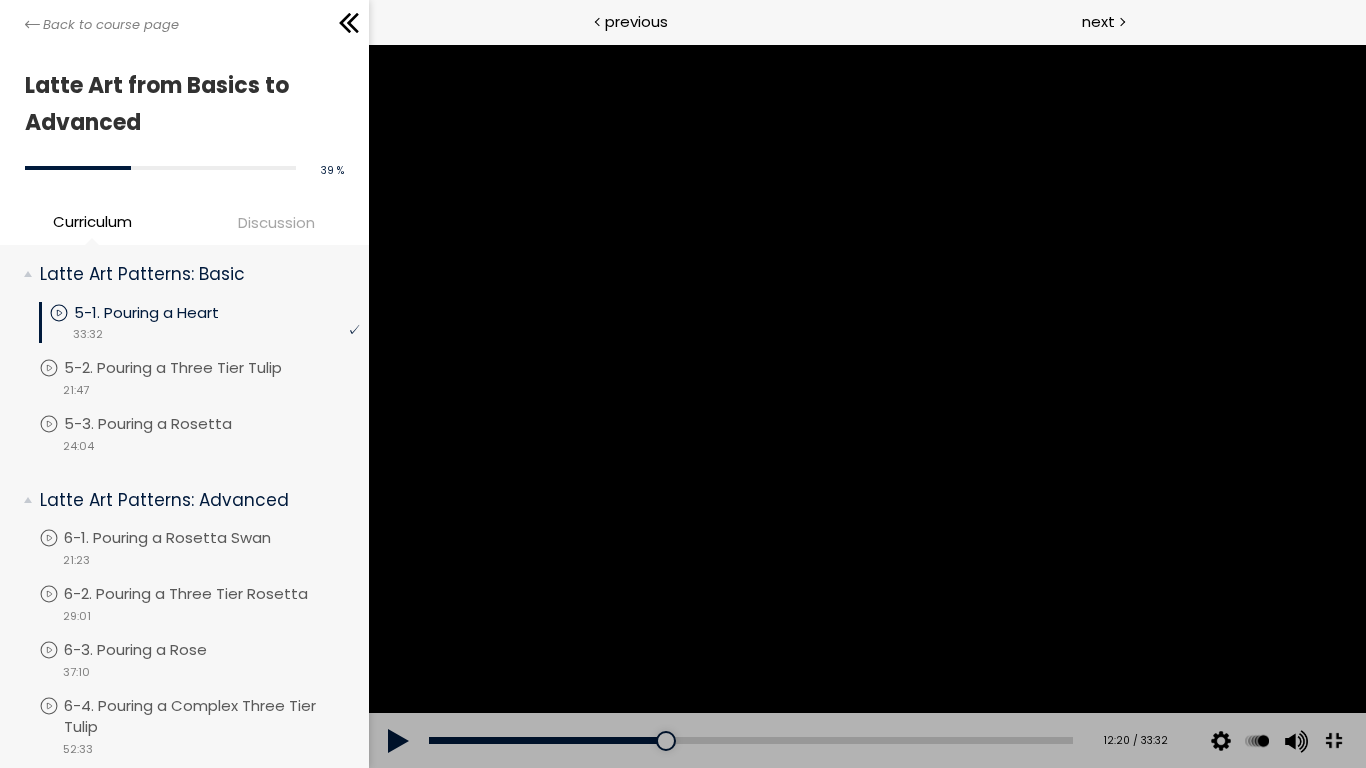 click at bounding box center (866, 406) 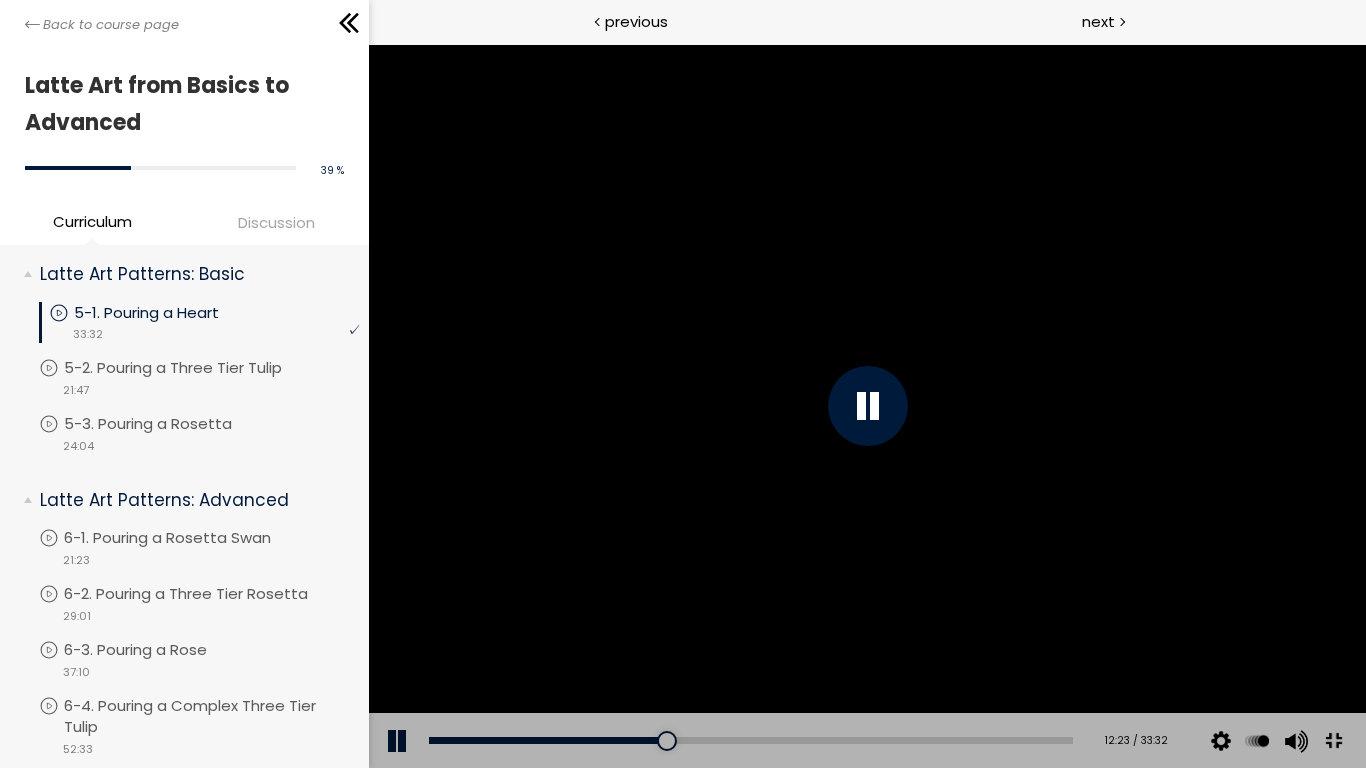click at bounding box center (866, 406) 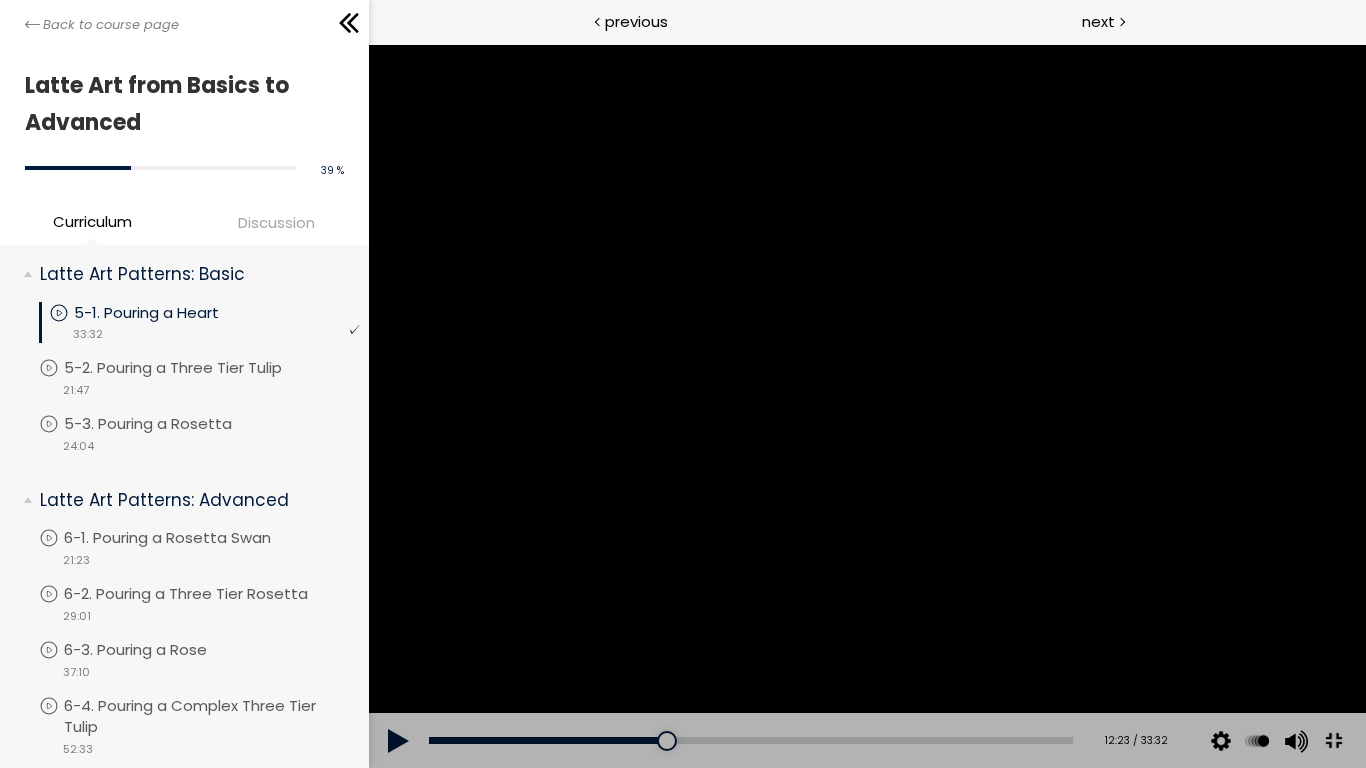click at bounding box center (866, 406) 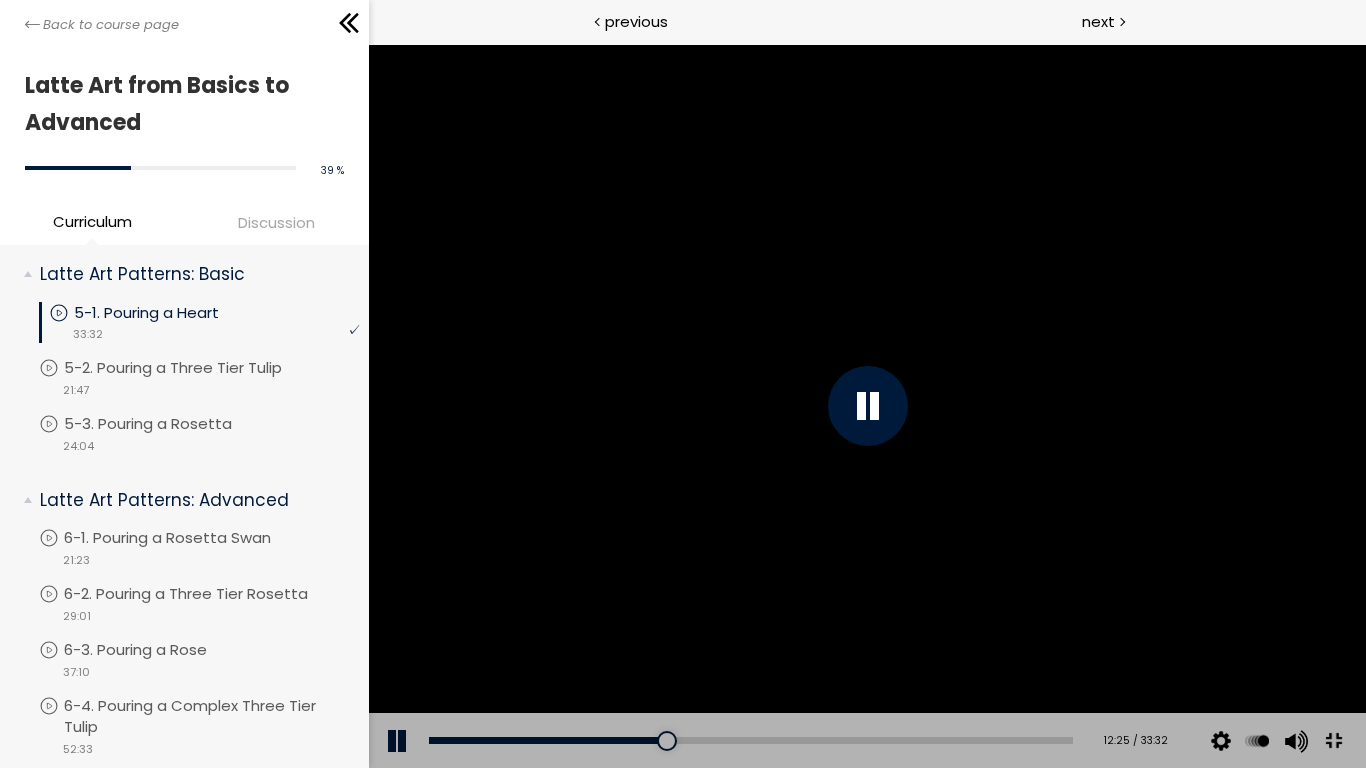 click at bounding box center [866, 406] 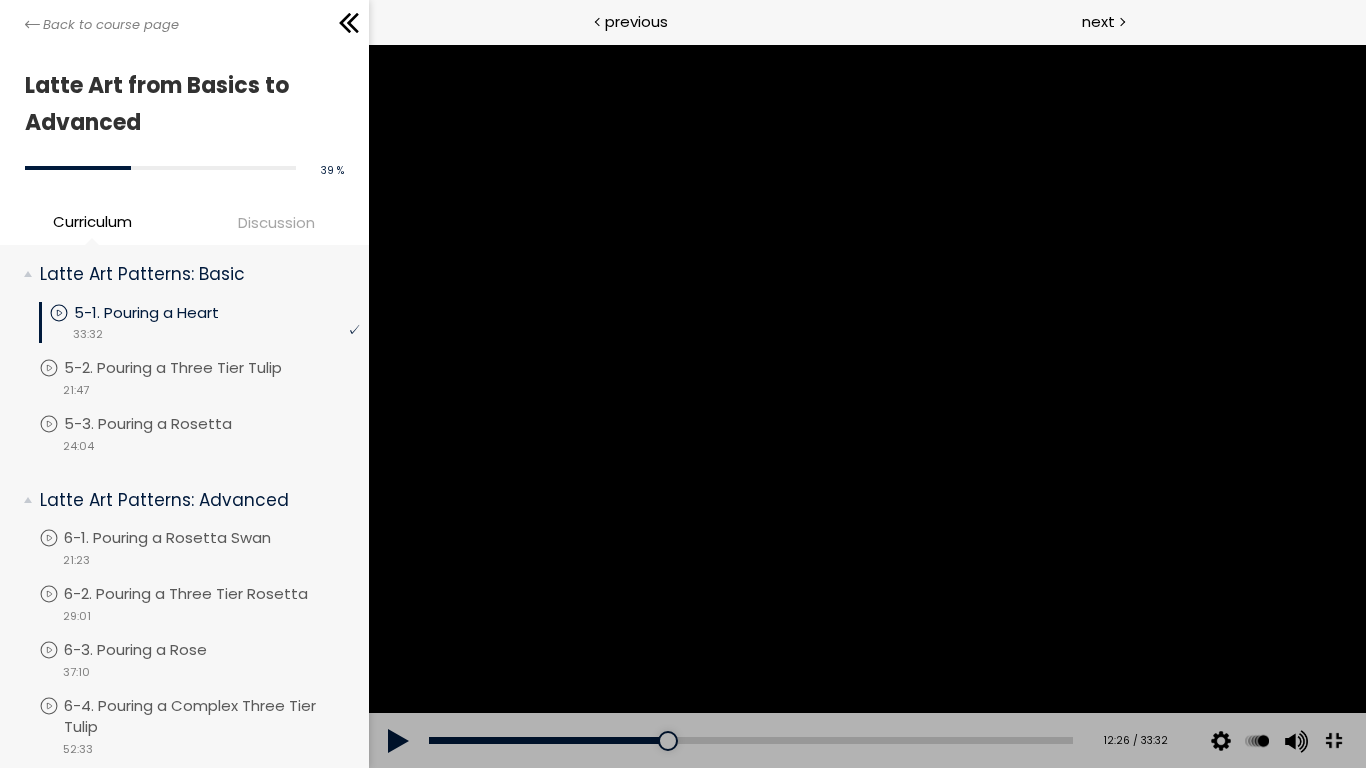 click at bounding box center (866, 406) 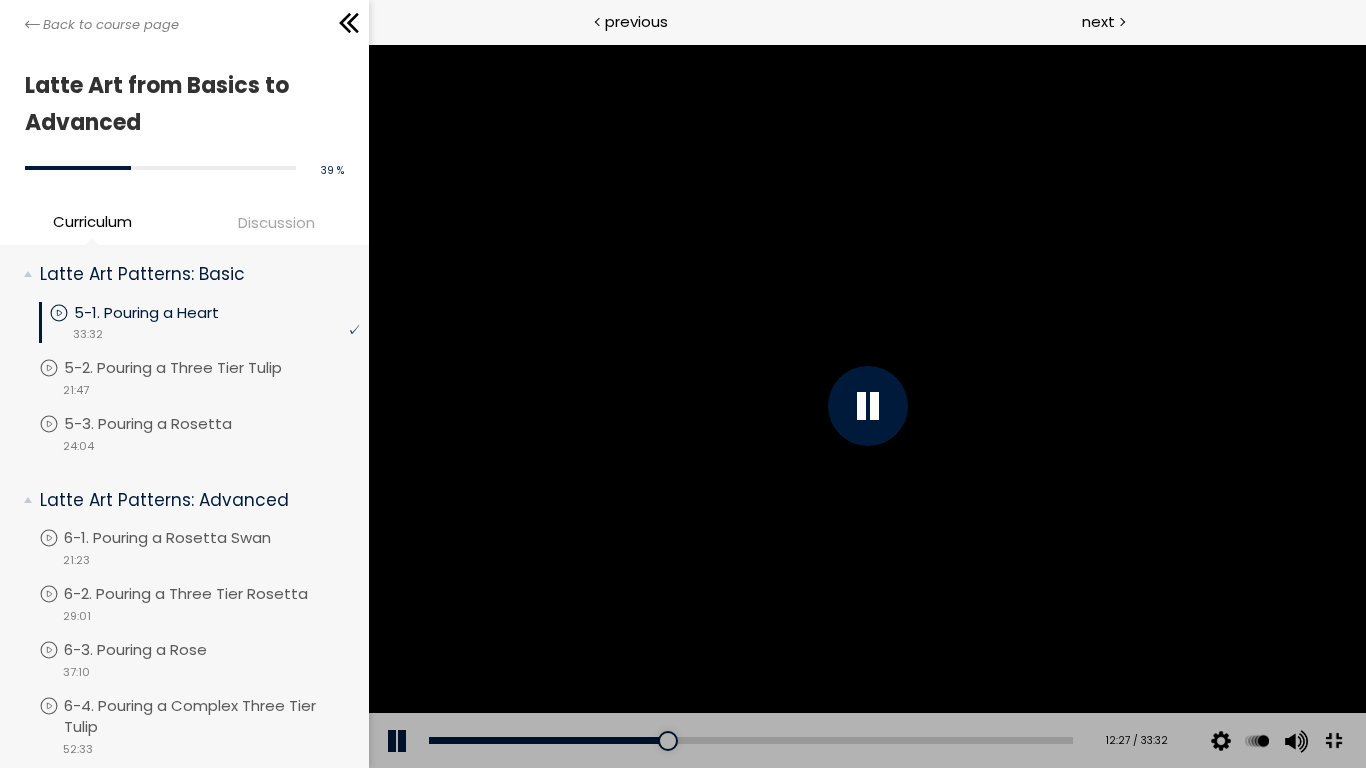 click at bounding box center [866, 406] 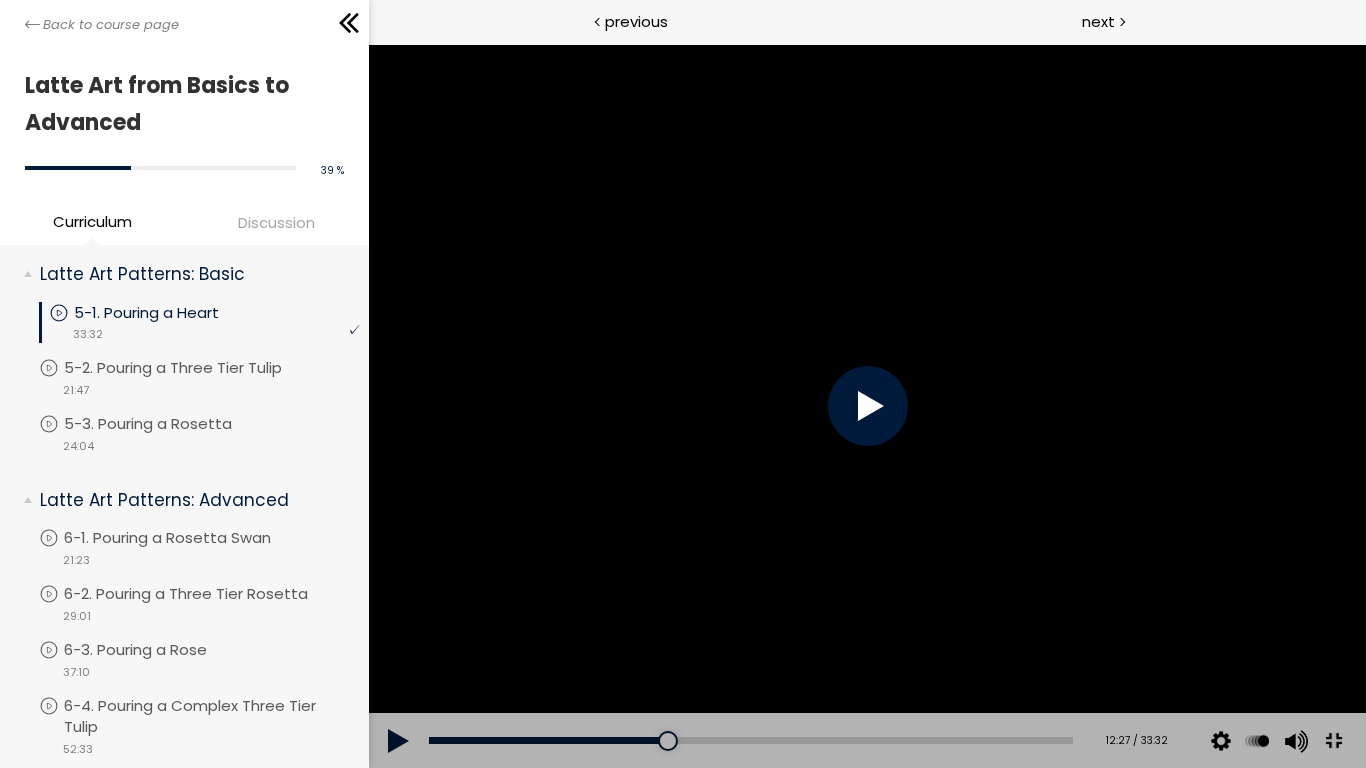 click at bounding box center [866, 406] 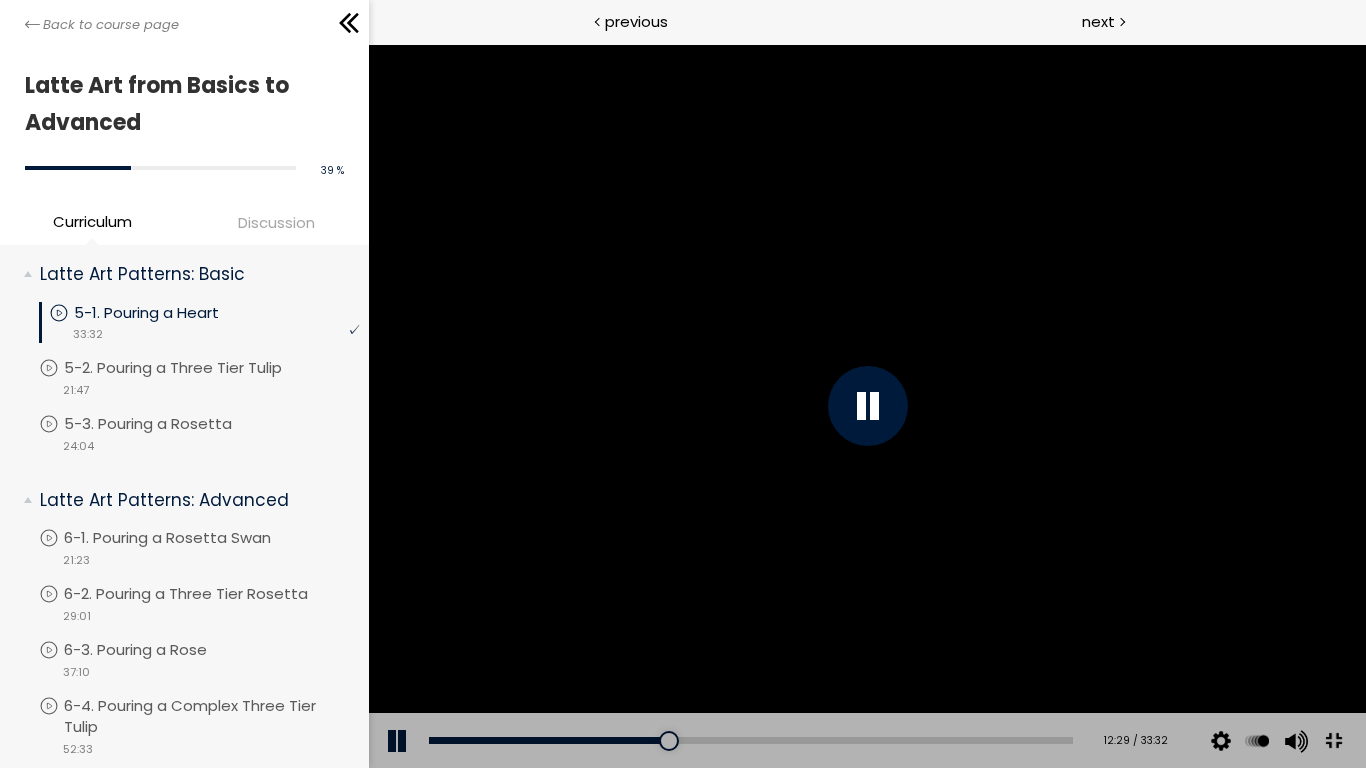 click at bounding box center [866, 406] 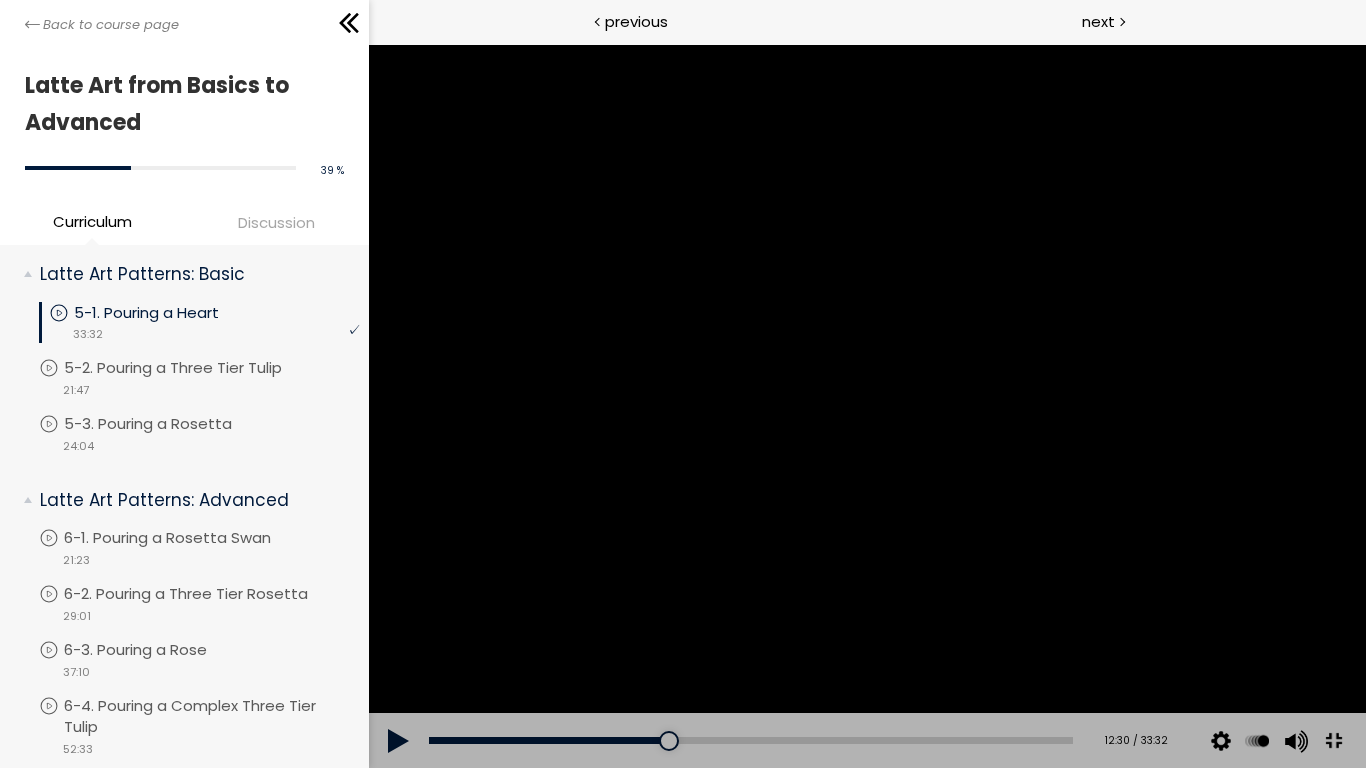 click at bounding box center [866, 406] 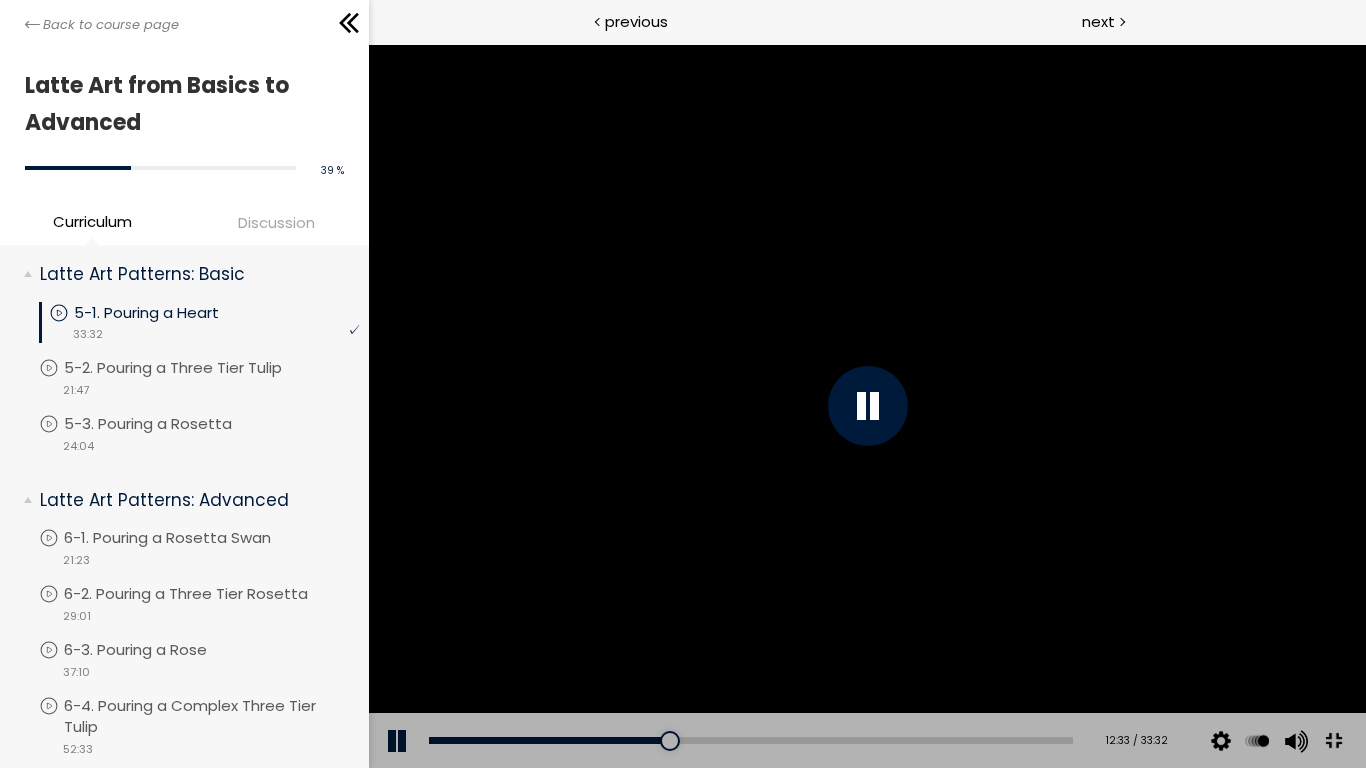 click at bounding box center (866, 406) 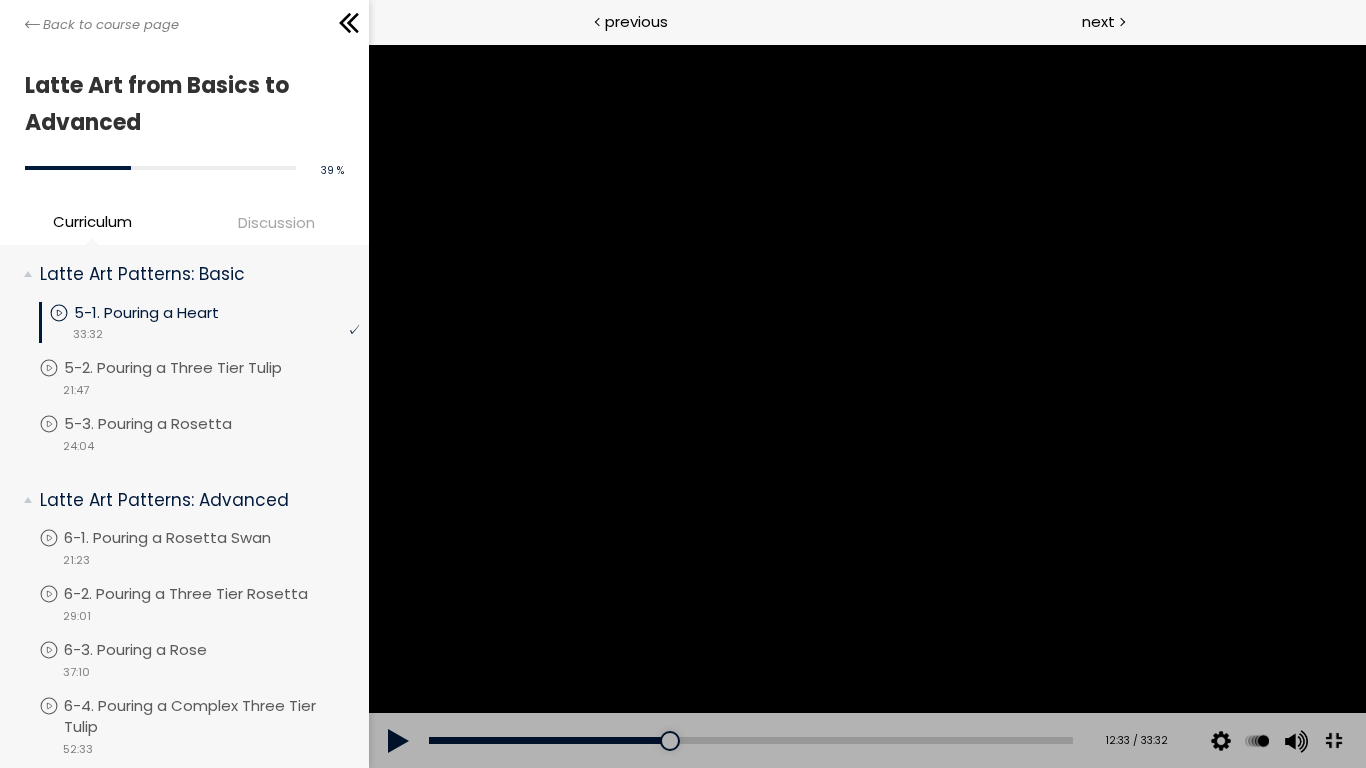 click at bounding box center (866, 406) 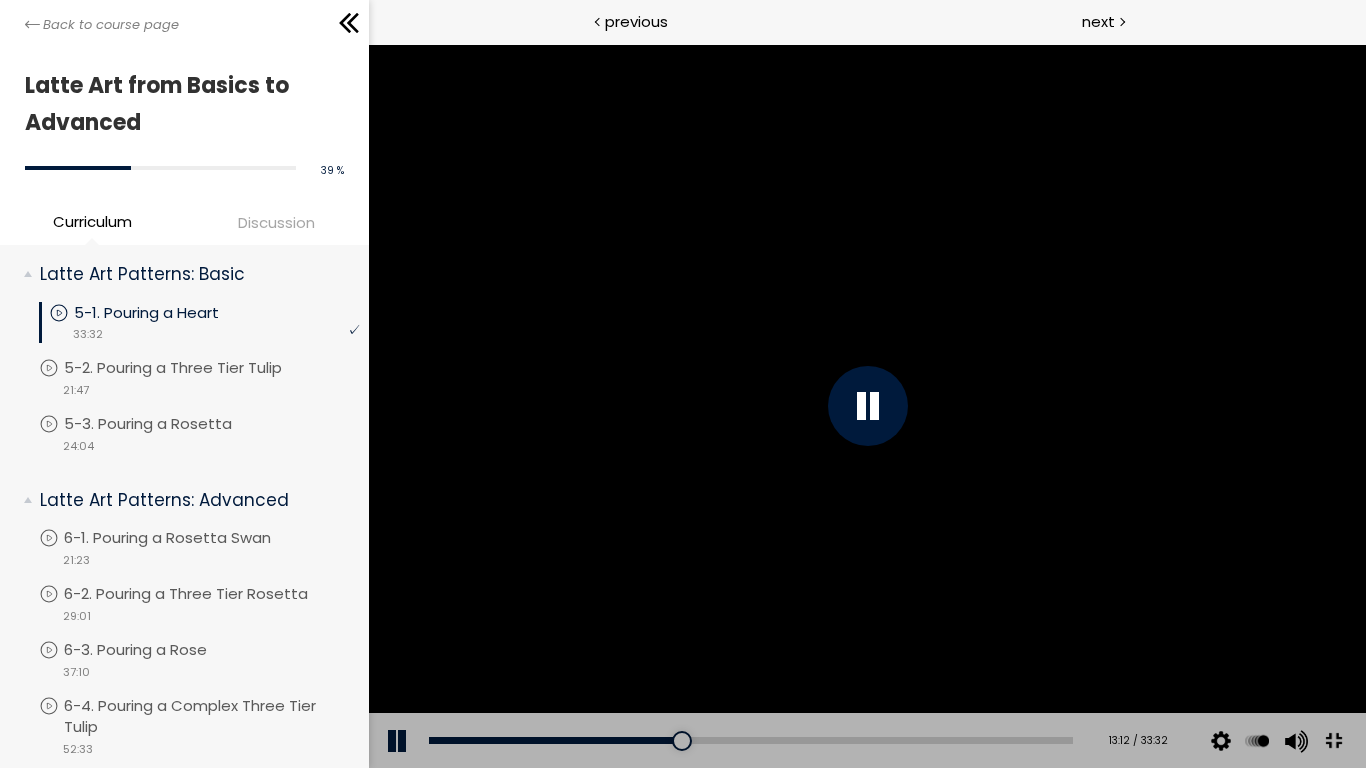 click at bounding box center [866, 406] 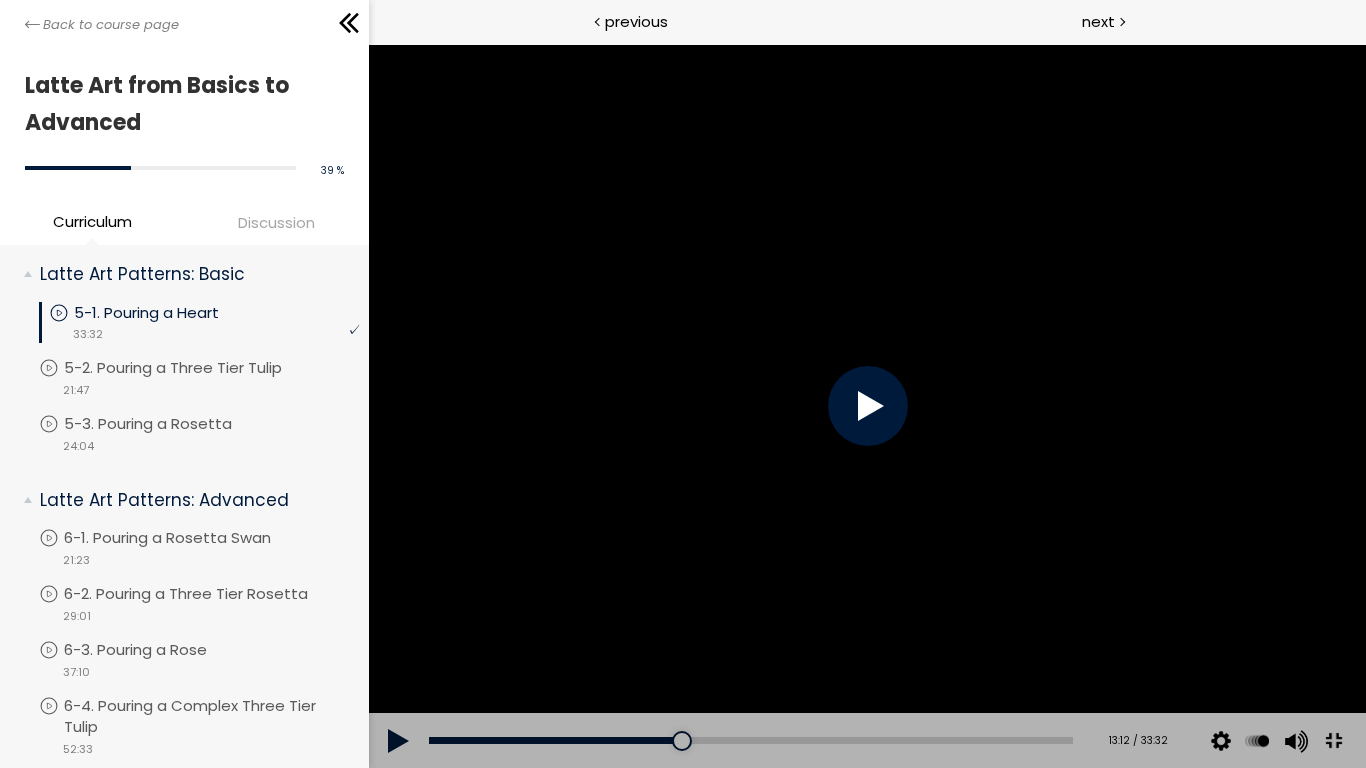 click at bounding box center (866, 406) 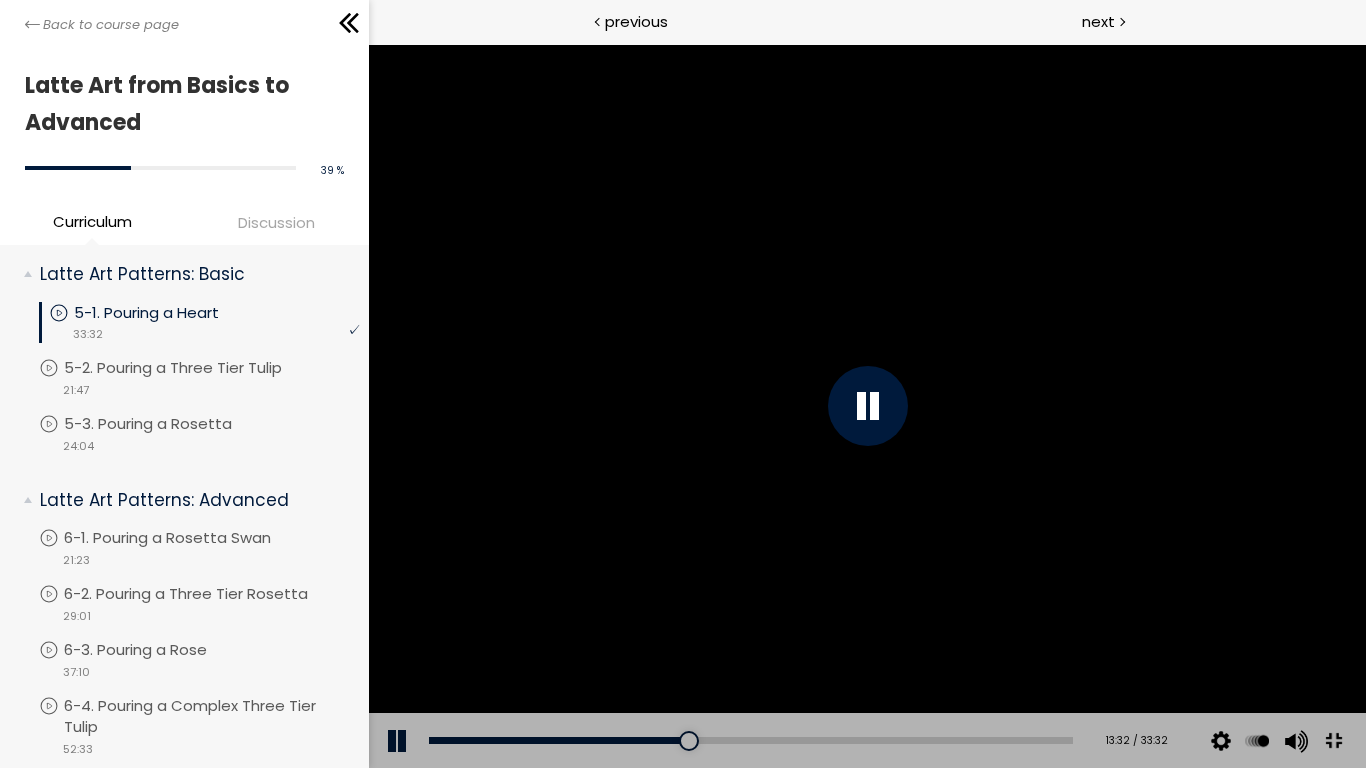 click at bounding box center (866, 406) 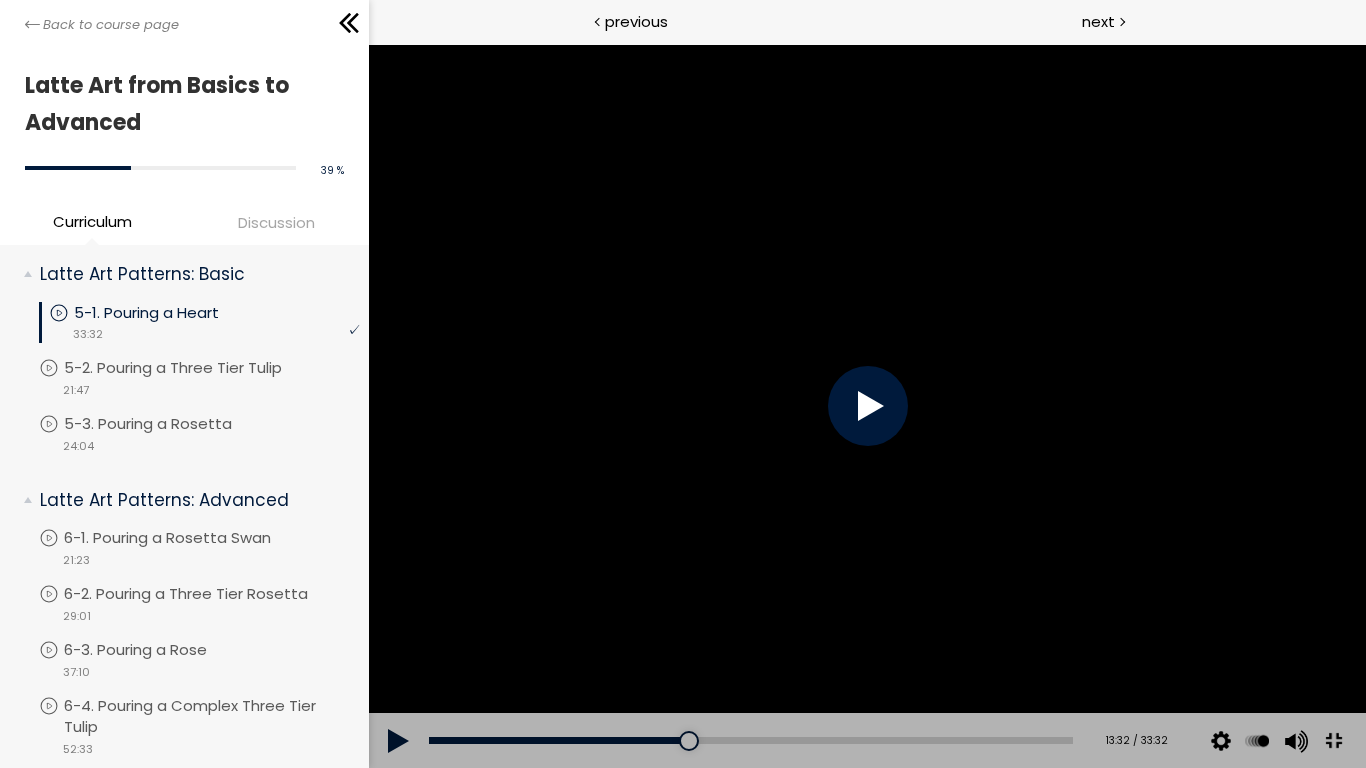 click at bounding box center [866, 406] 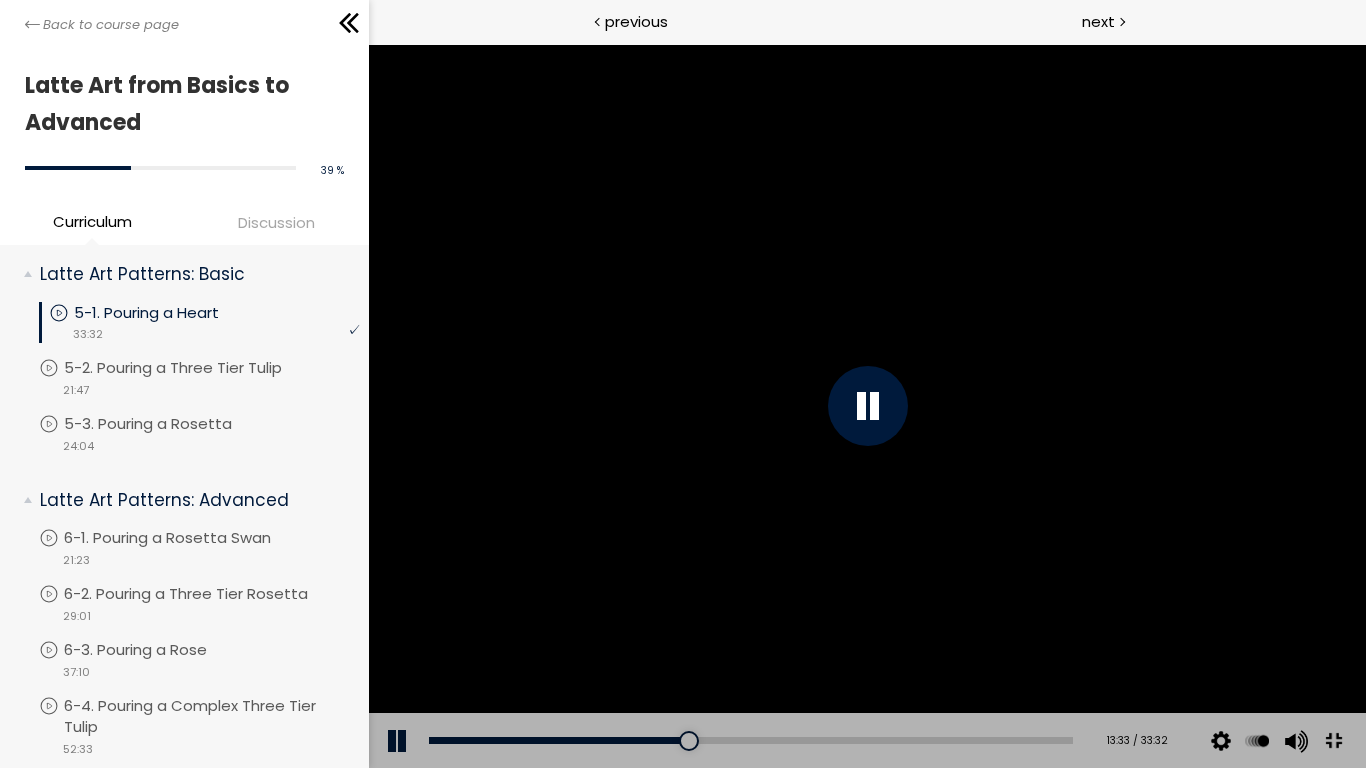 click at bounding box center (866, 406) 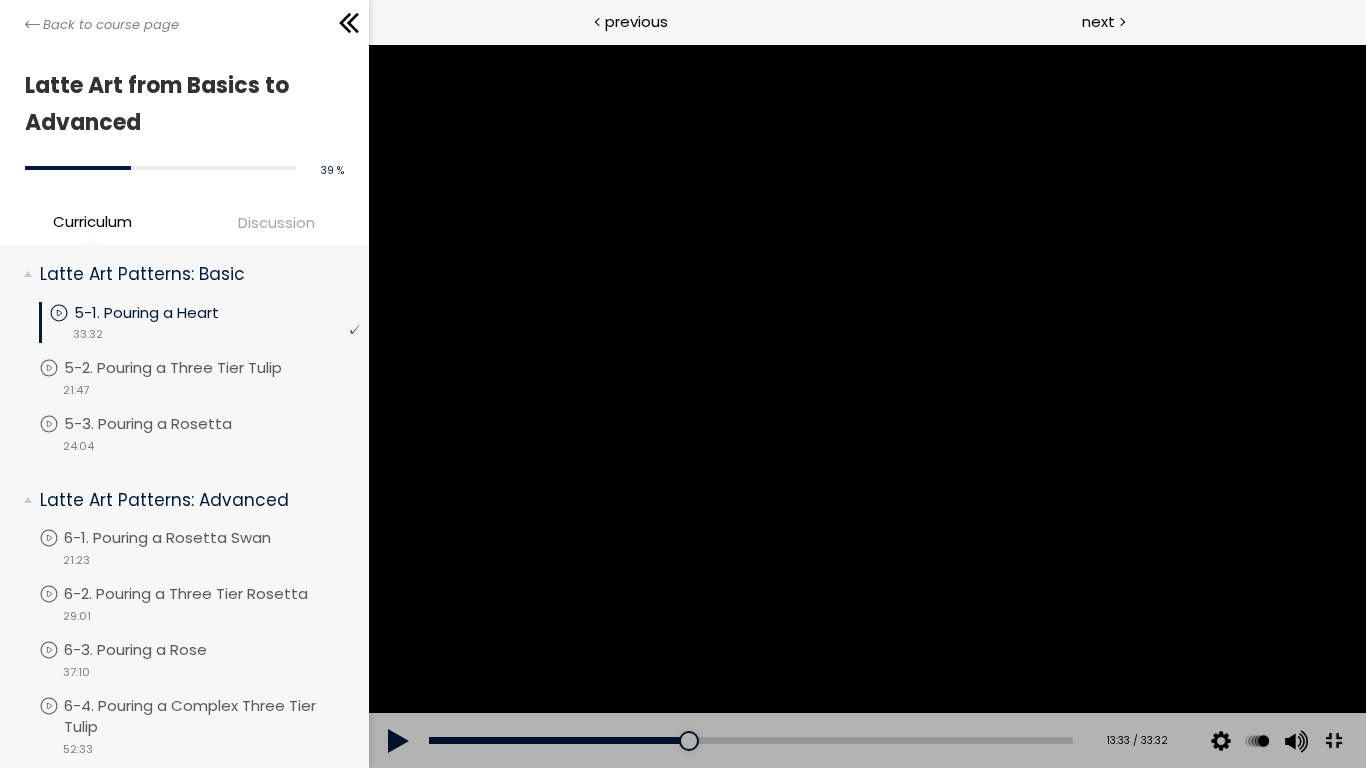 click at bounding box center (866, 406) 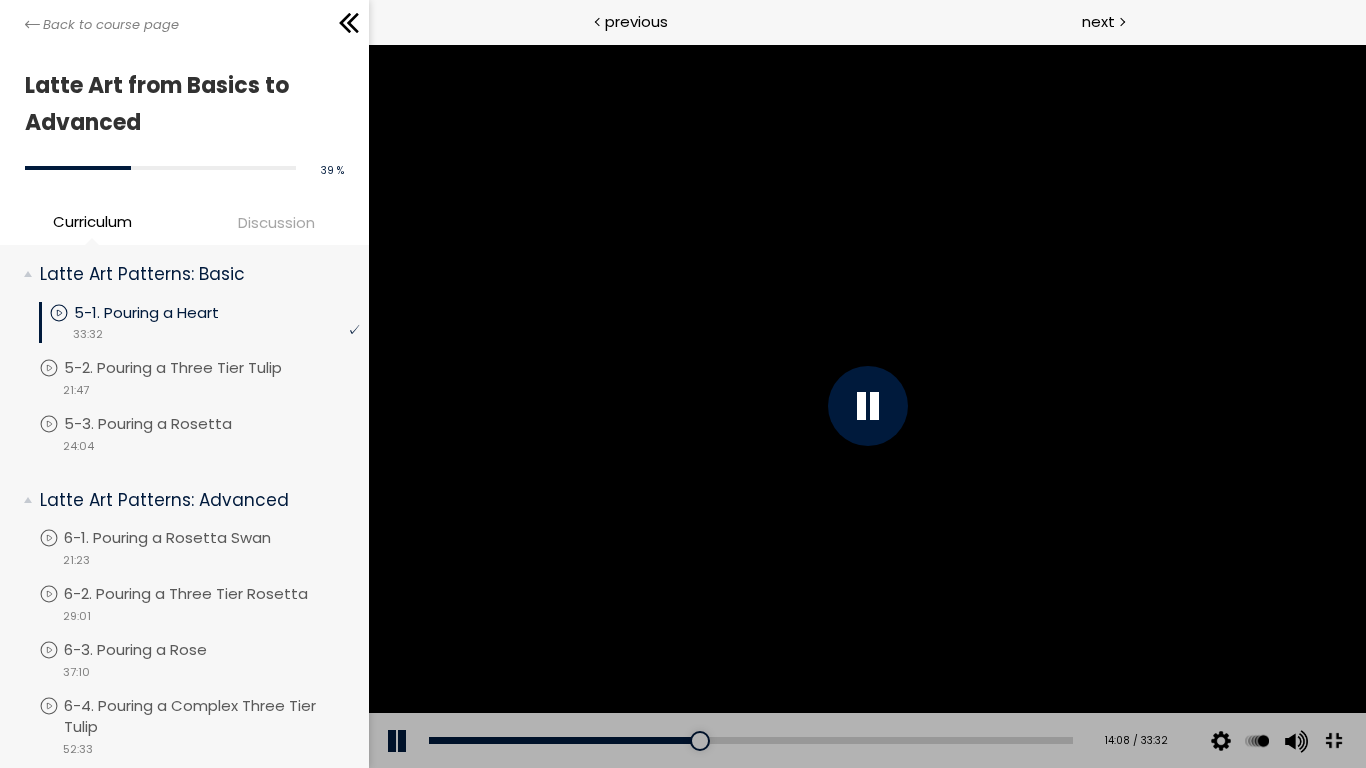 click at bounding box center [866, 406] 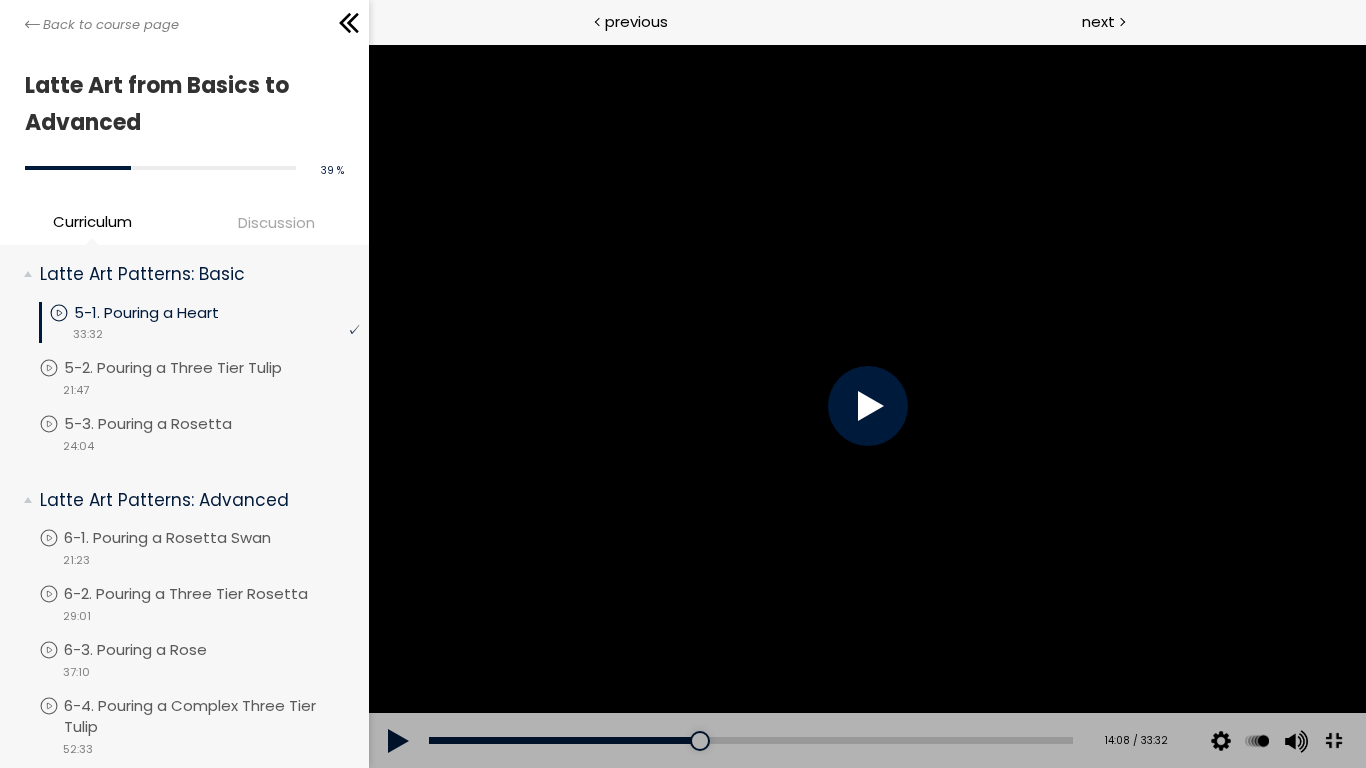 click at bounding box center (1332, 741) 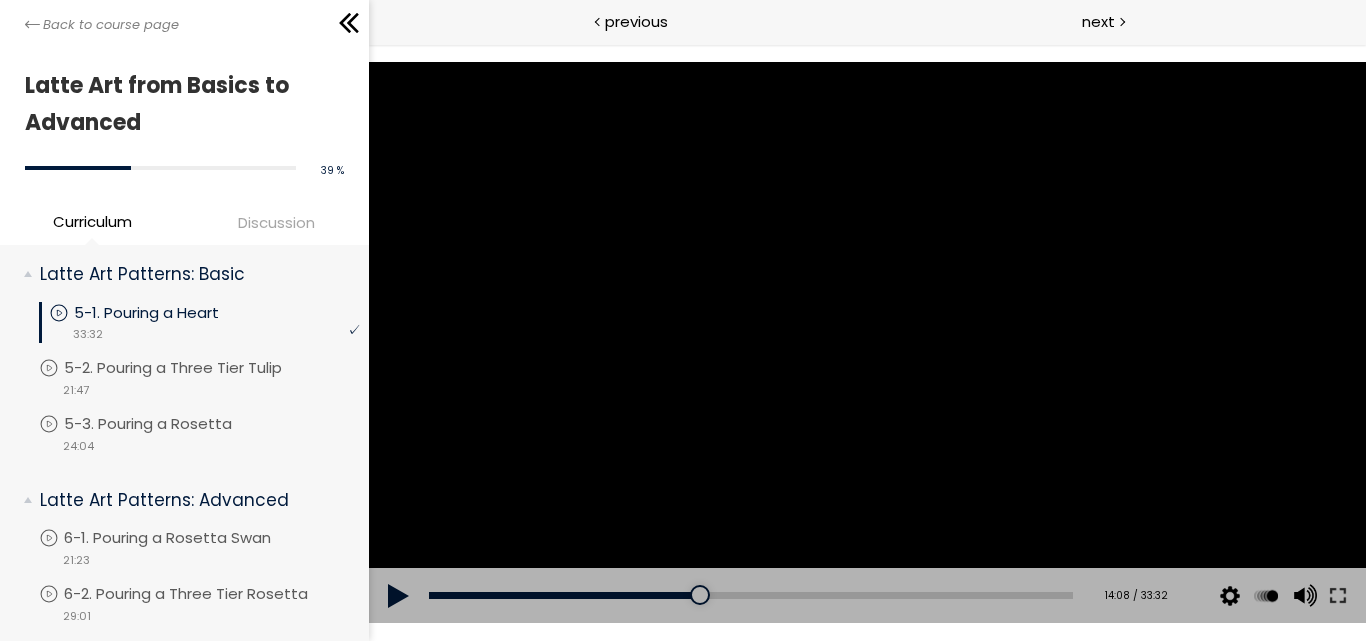 drag, startPoint x: 1125, startPoint y: 471, endPoint x: 1094, endPoint y: 474, distance: 31.144823 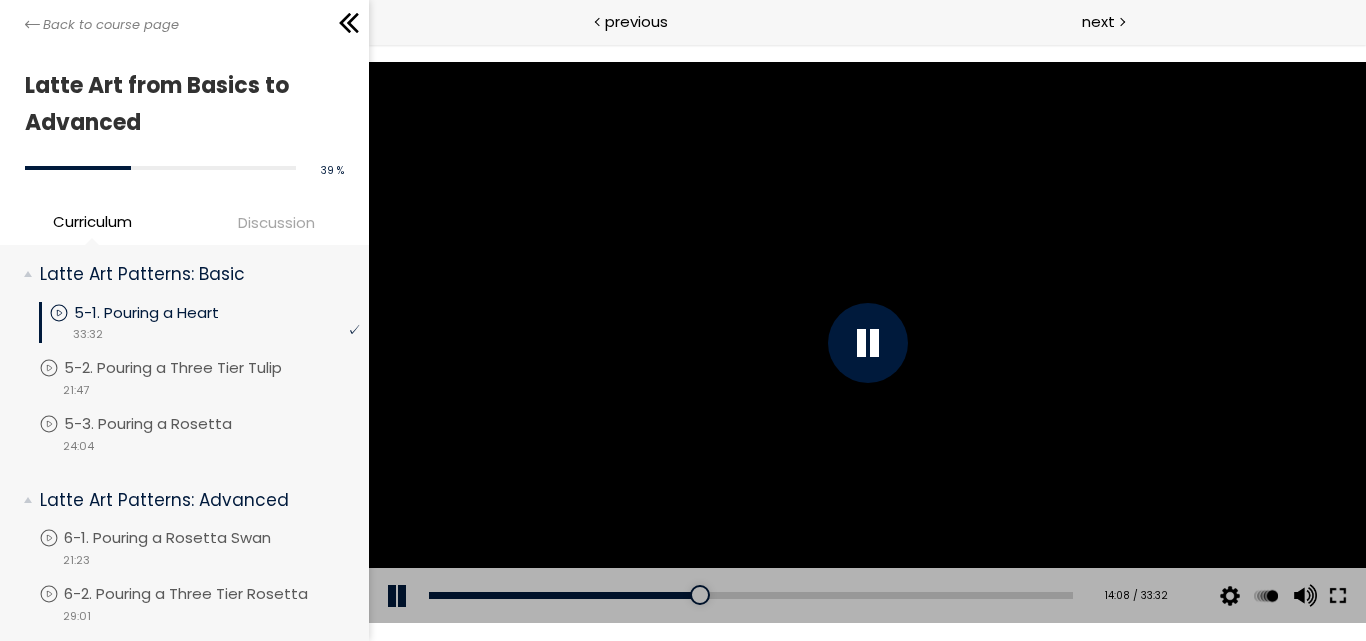 click at bounding box center (1337, 596) 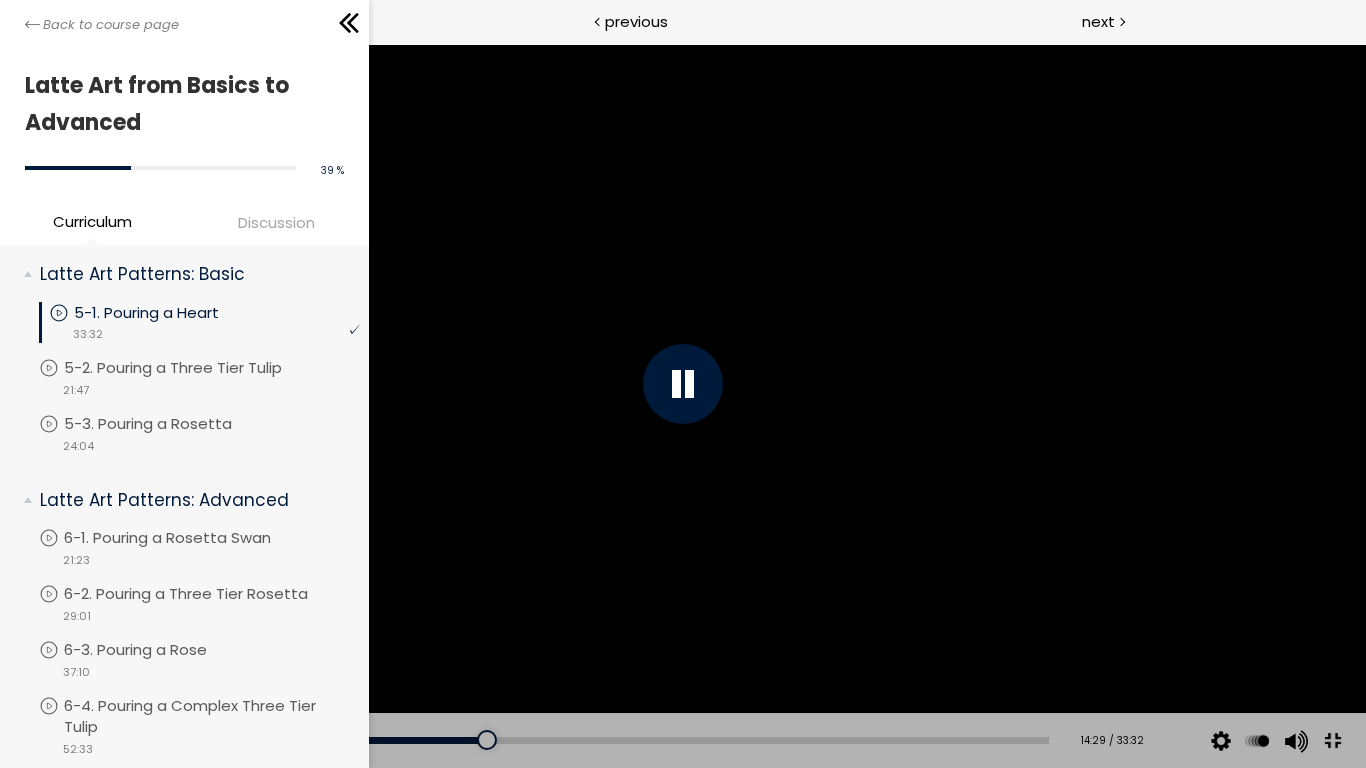 click at bounding box center [682, 384] 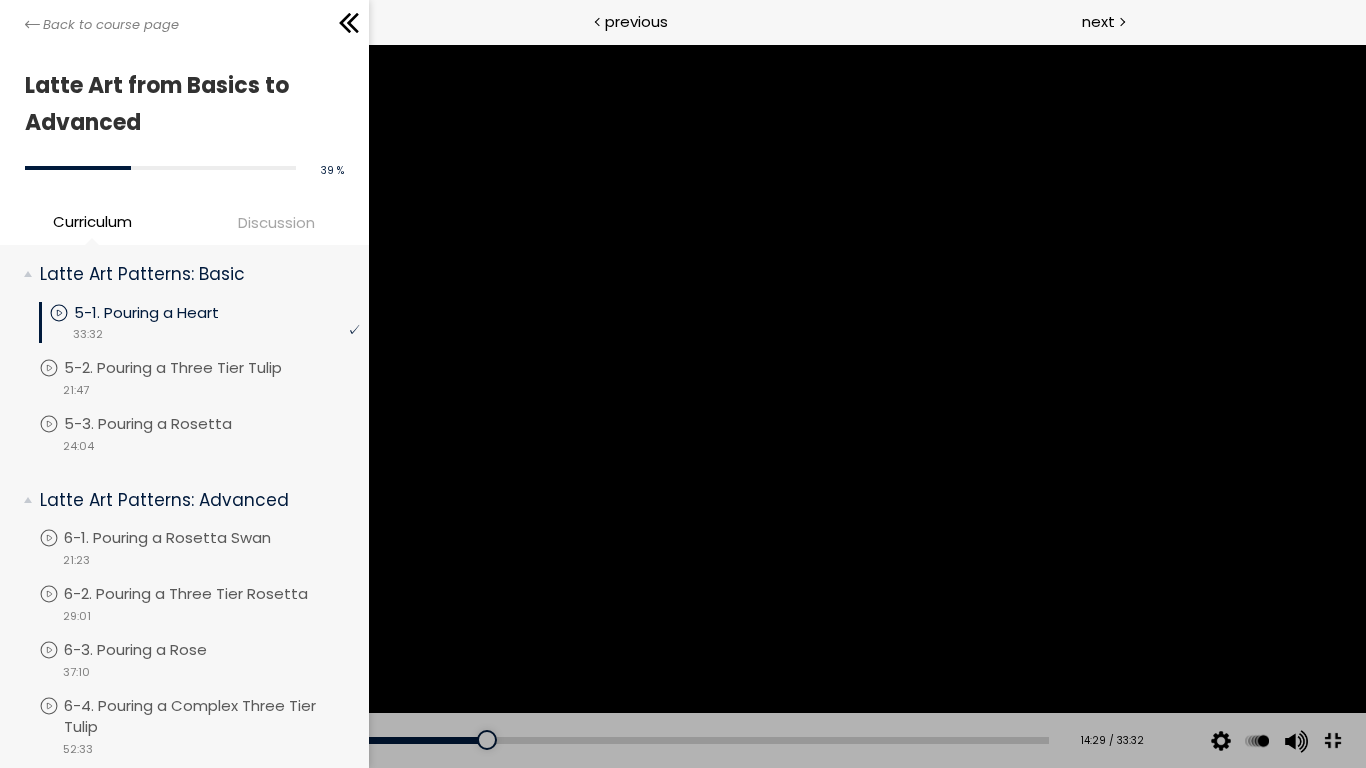 click at bounding box center [682, 384] 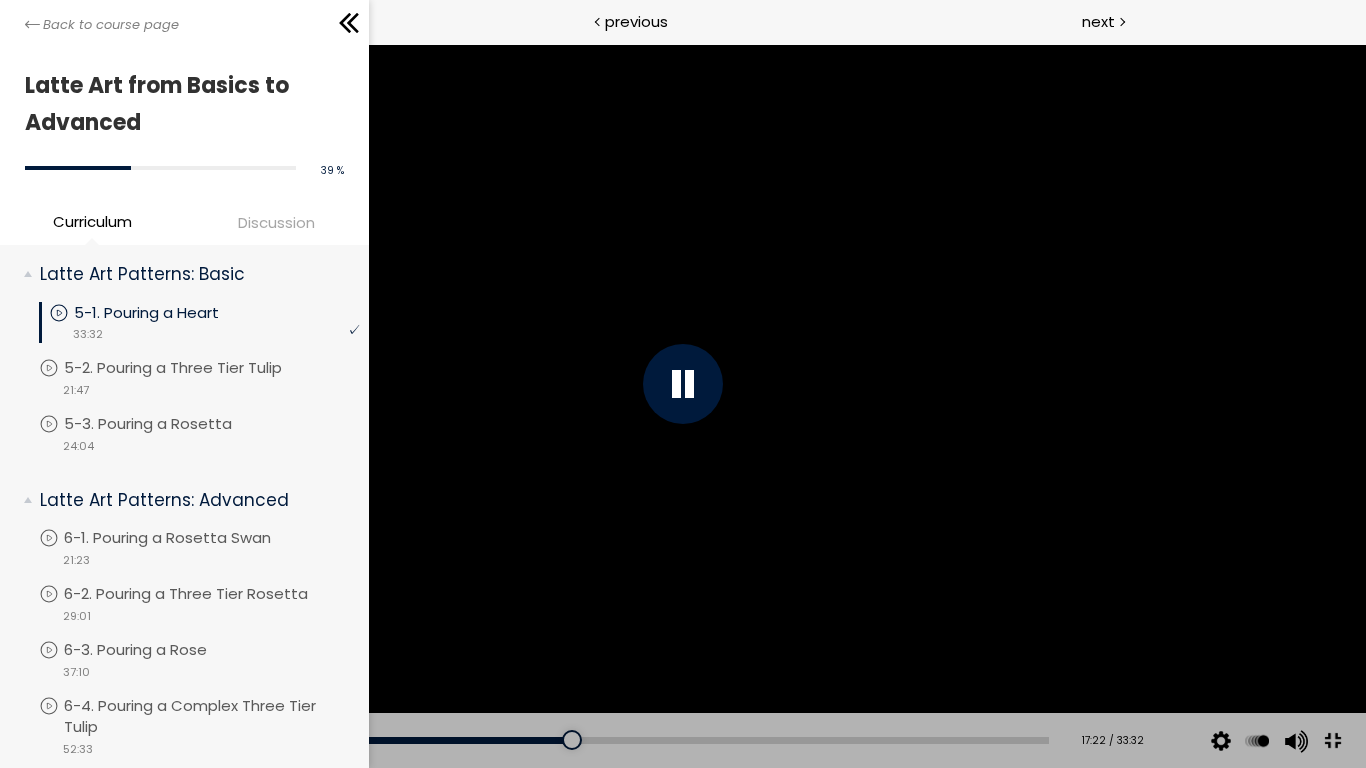 drag, startPoint x: 1337, startPoint y: 735, endPoint x: 270, endPoint y: 314, distance: 1147.0527 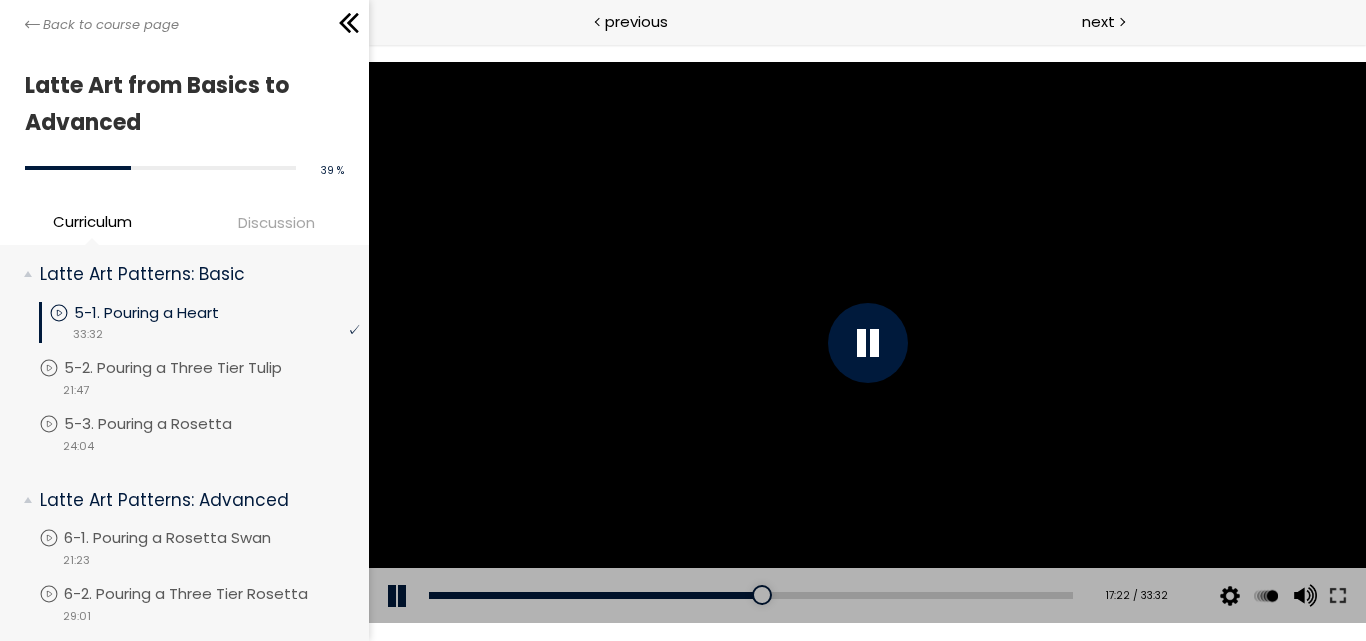 click at bounding box center (867, 343) 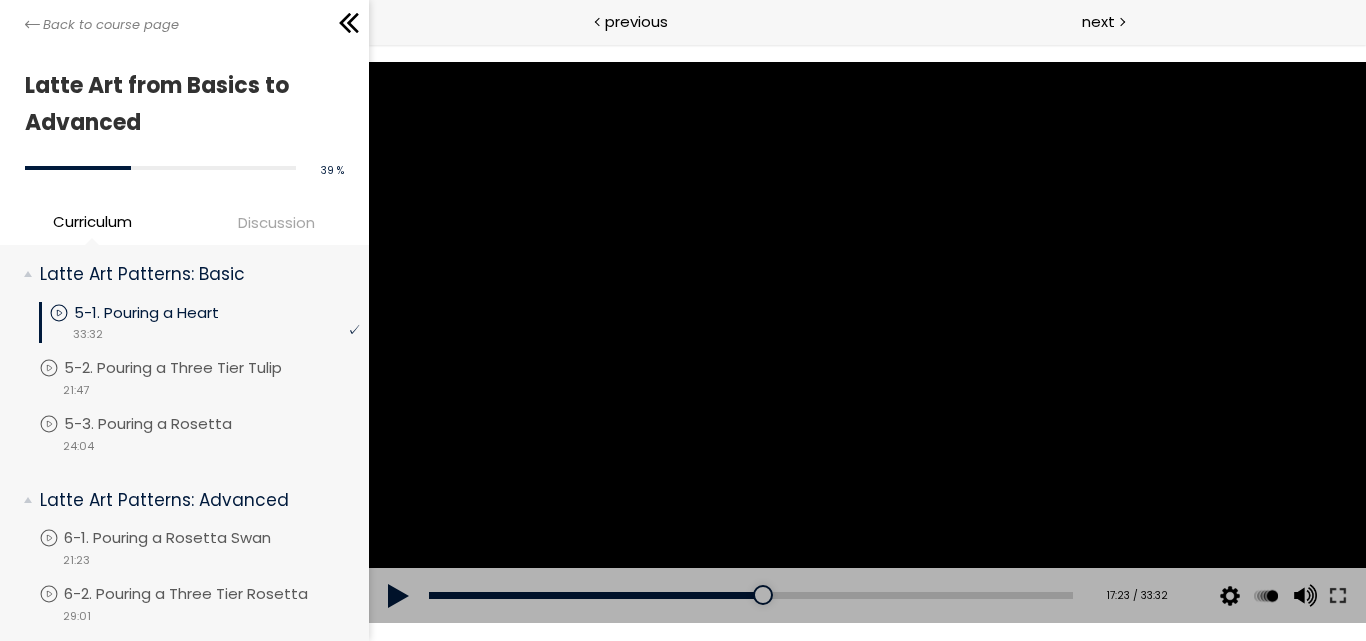 click at bounding box center (866, 342) 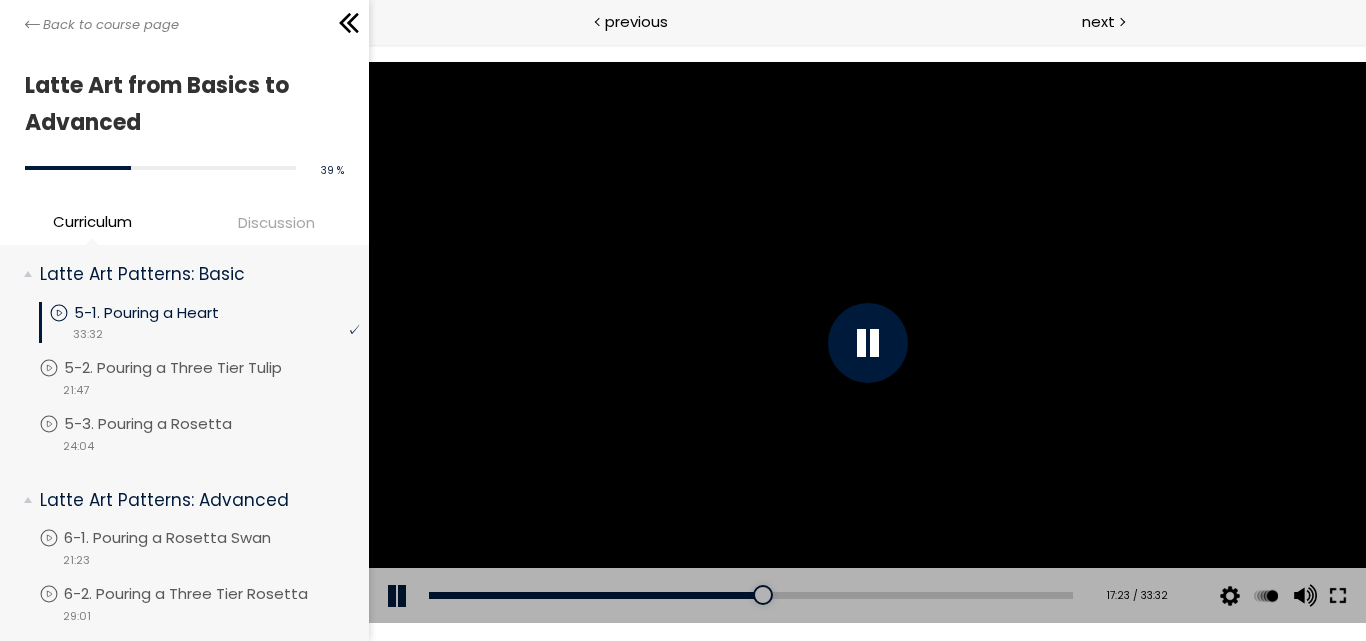 click at bounding box center [1337, 596] 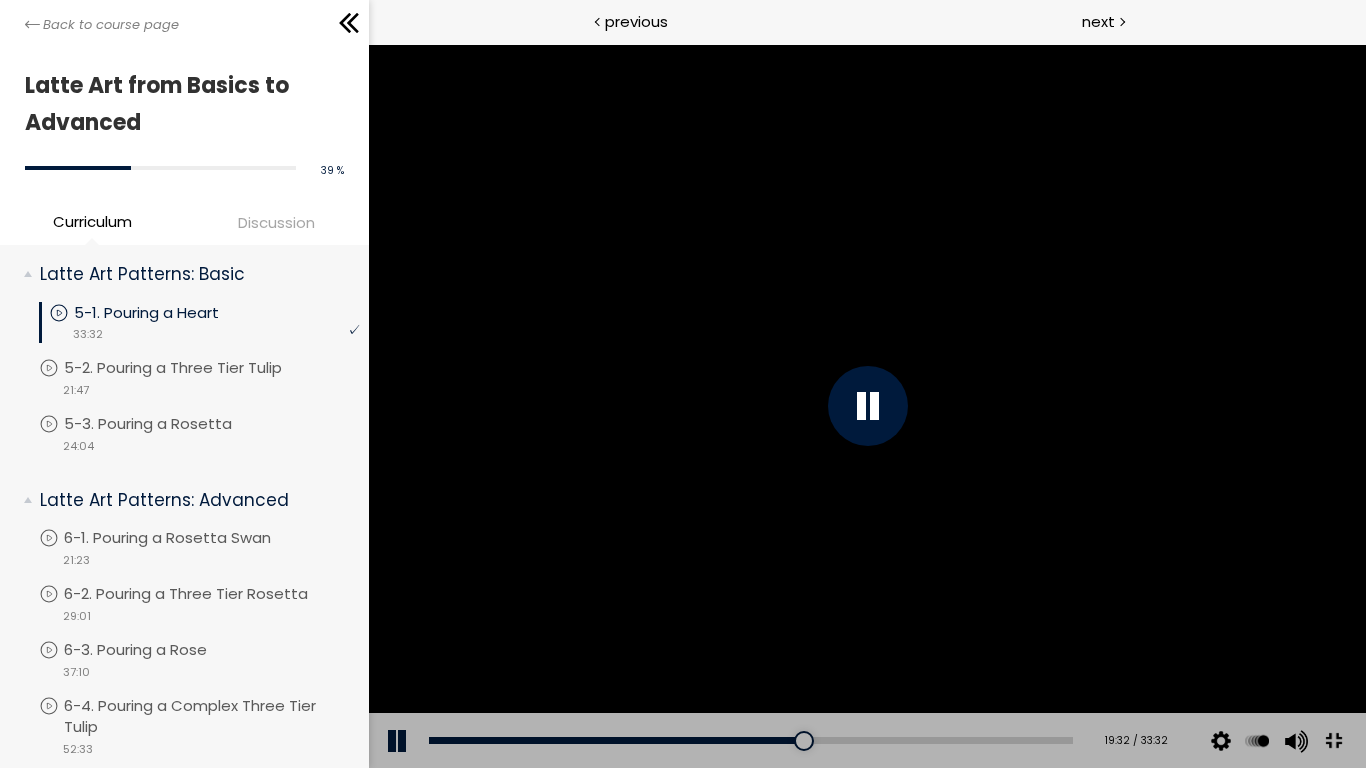 click at bounding box center (866, 406) 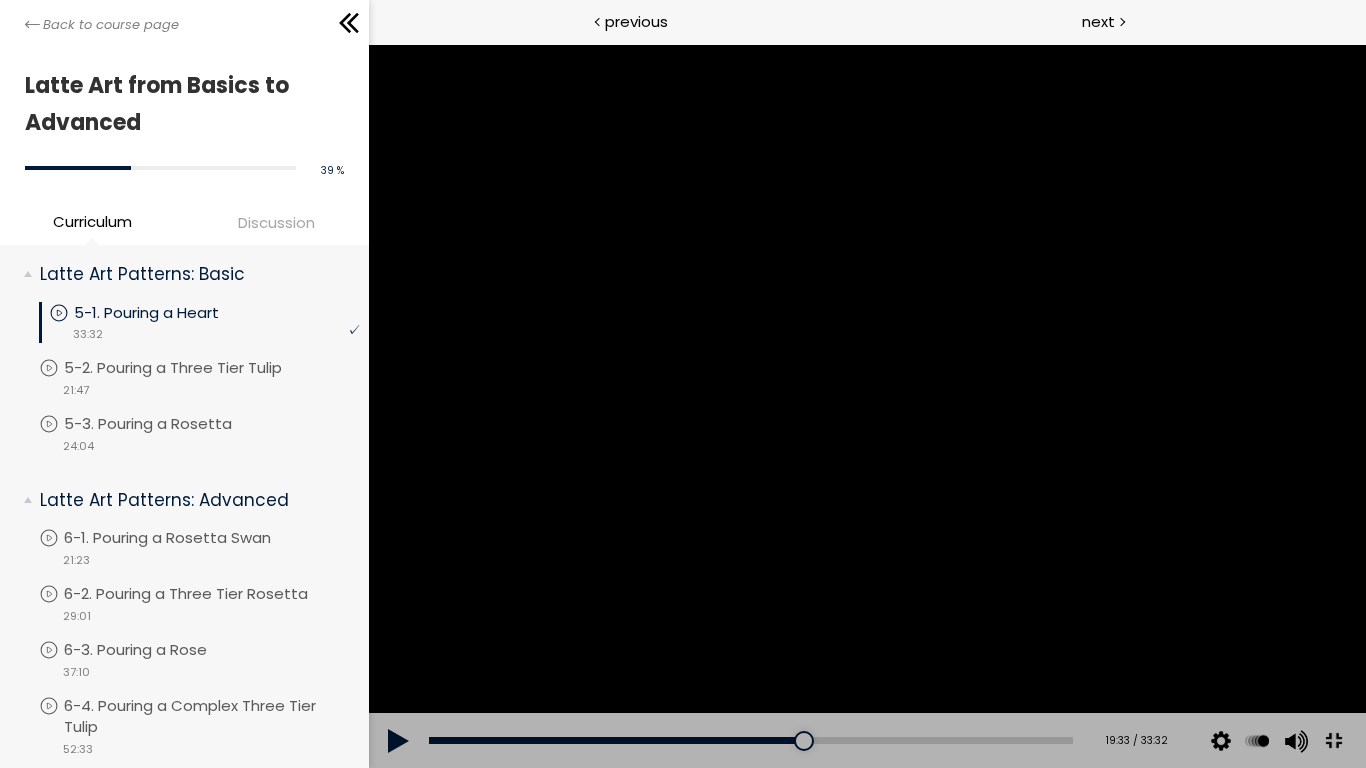click at bounding box center (866, 406) 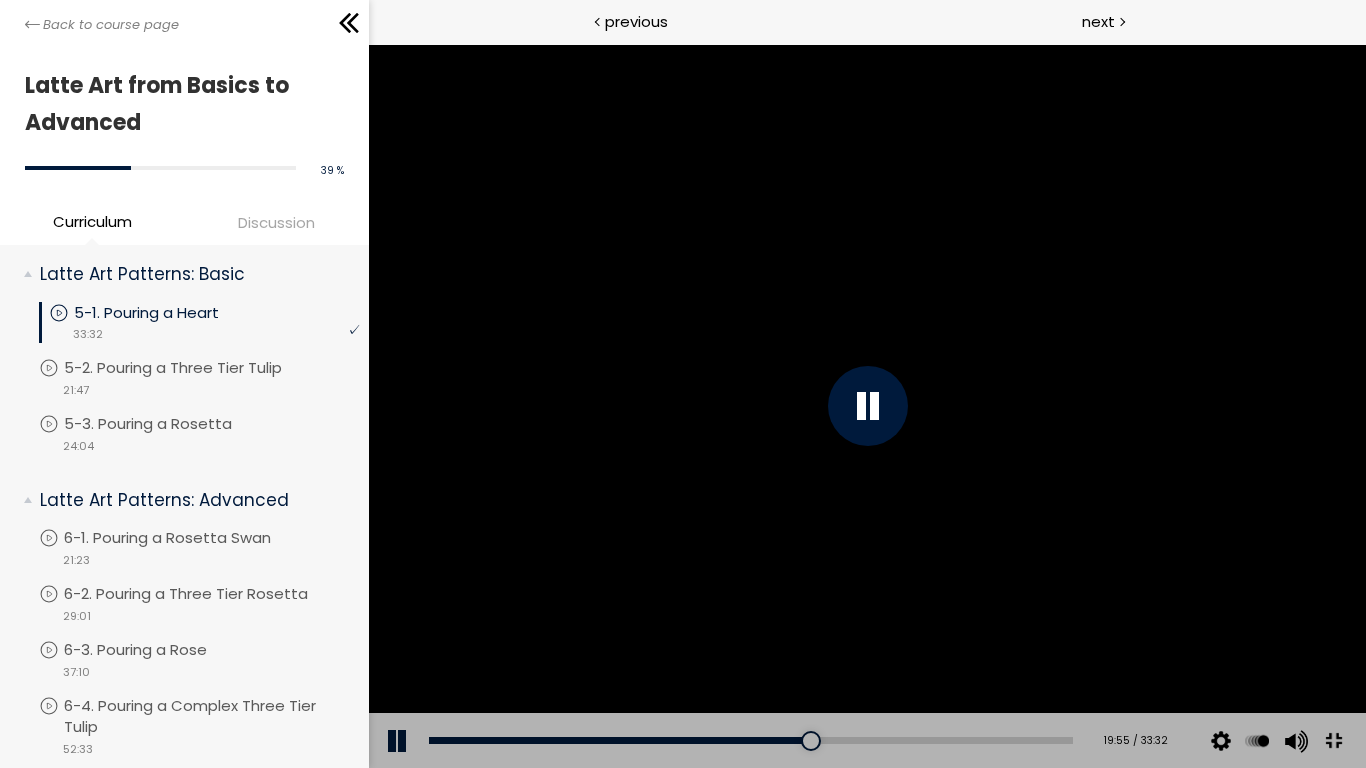 click at bounding box center (866, 406) 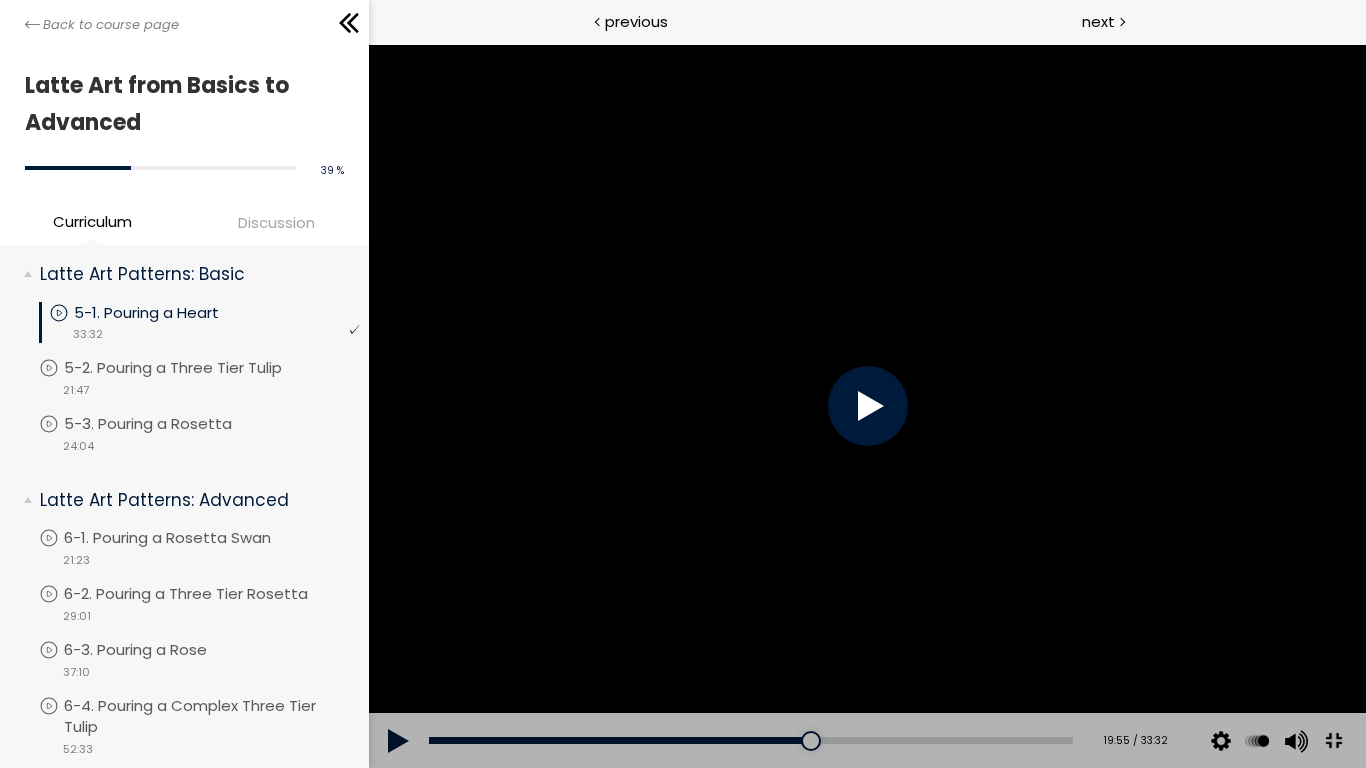 click at bounding box center [866, 406] 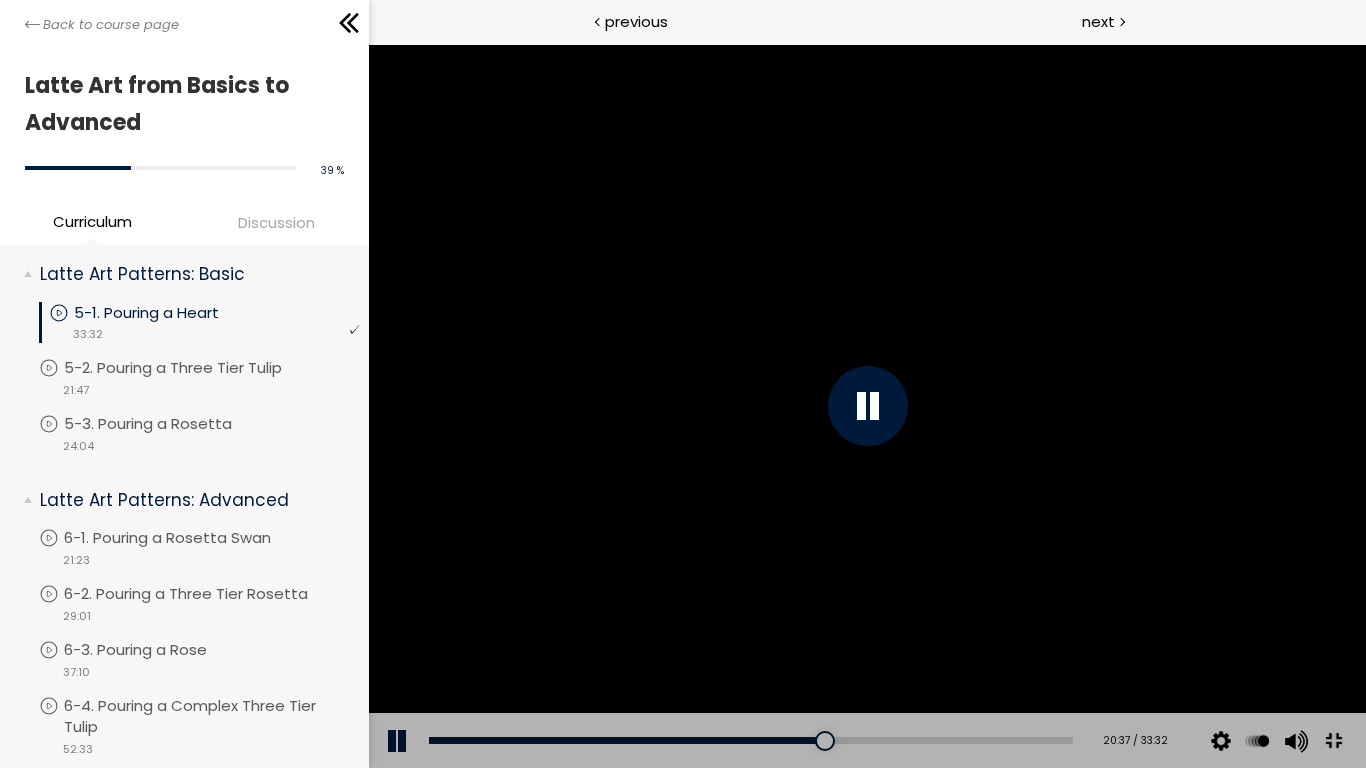 click at bounding box center [866, 406] 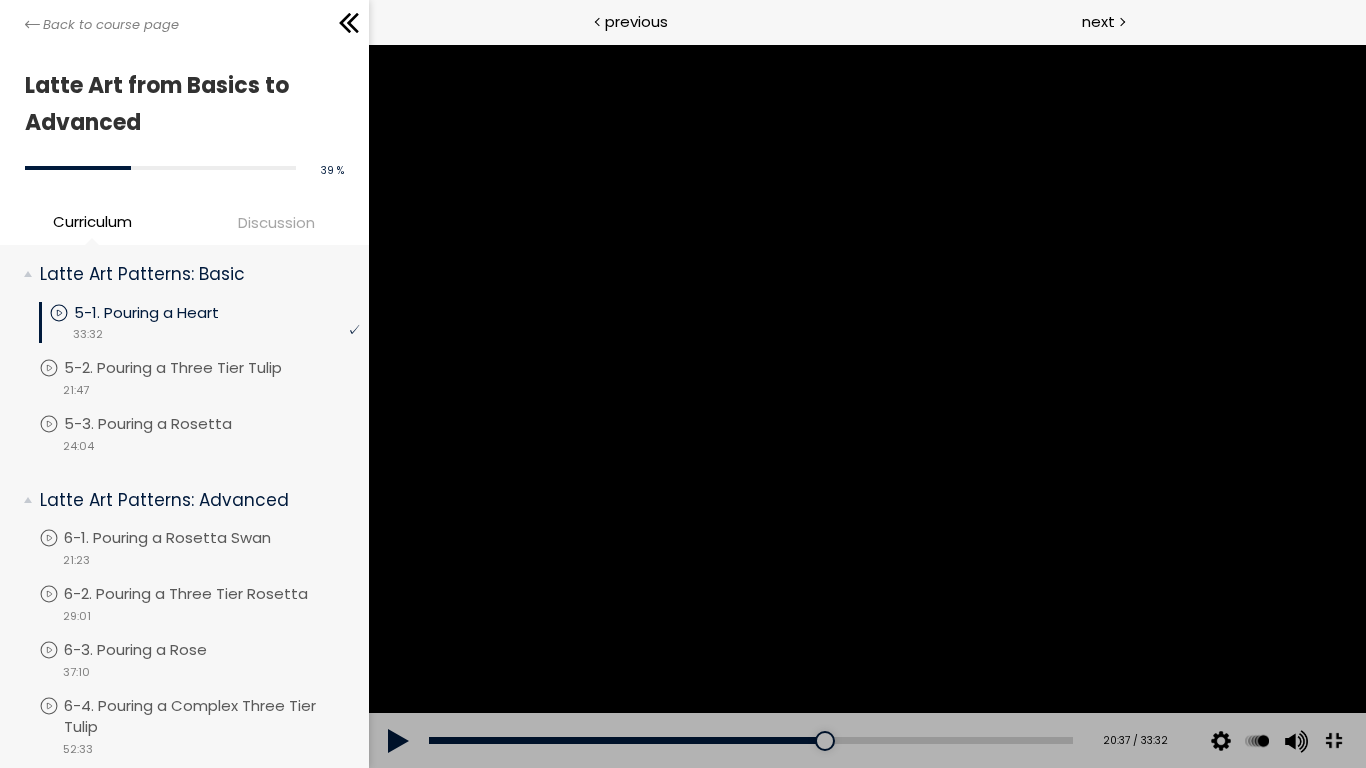 click at bounding box center (866, 406) 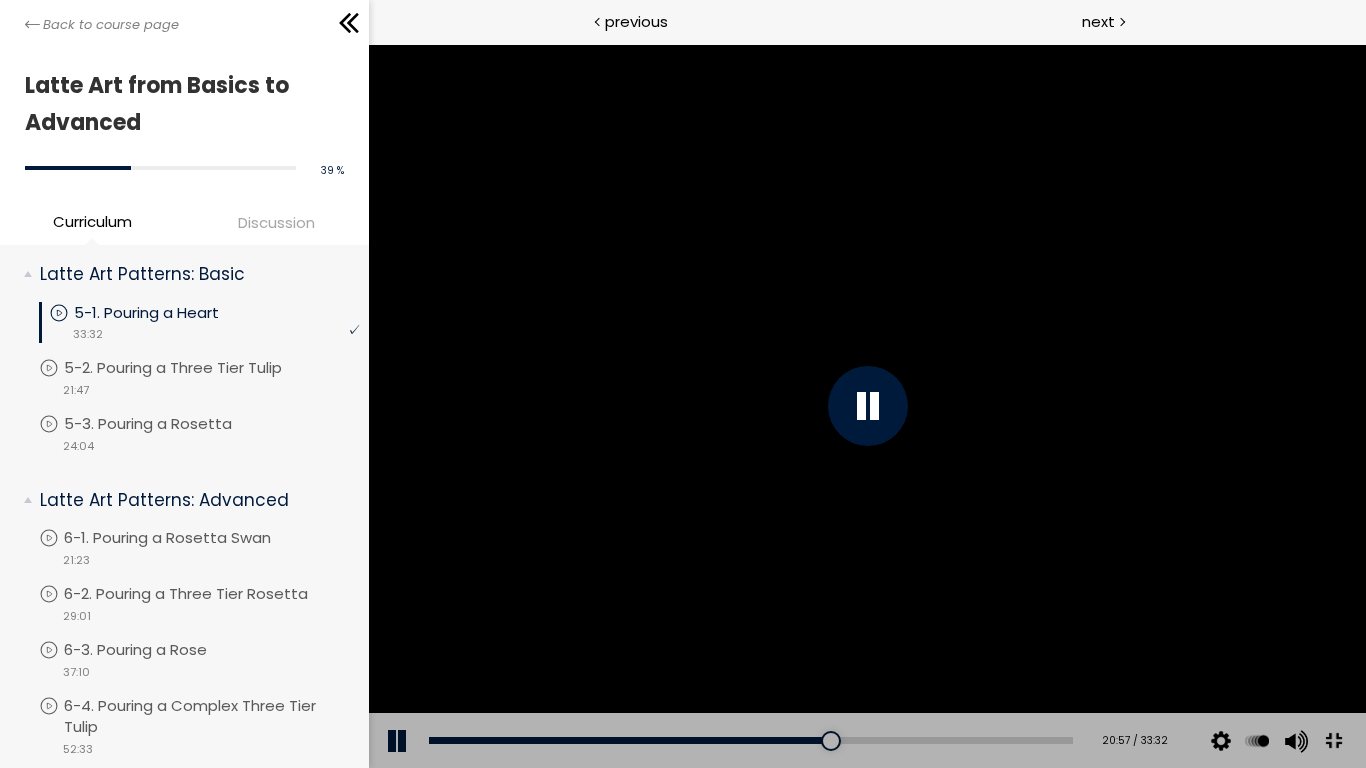 drag, startPoint x: 1709, startPoint y: 783, endPoint x: 818, endPoint y: 312, distance: 1007.8303 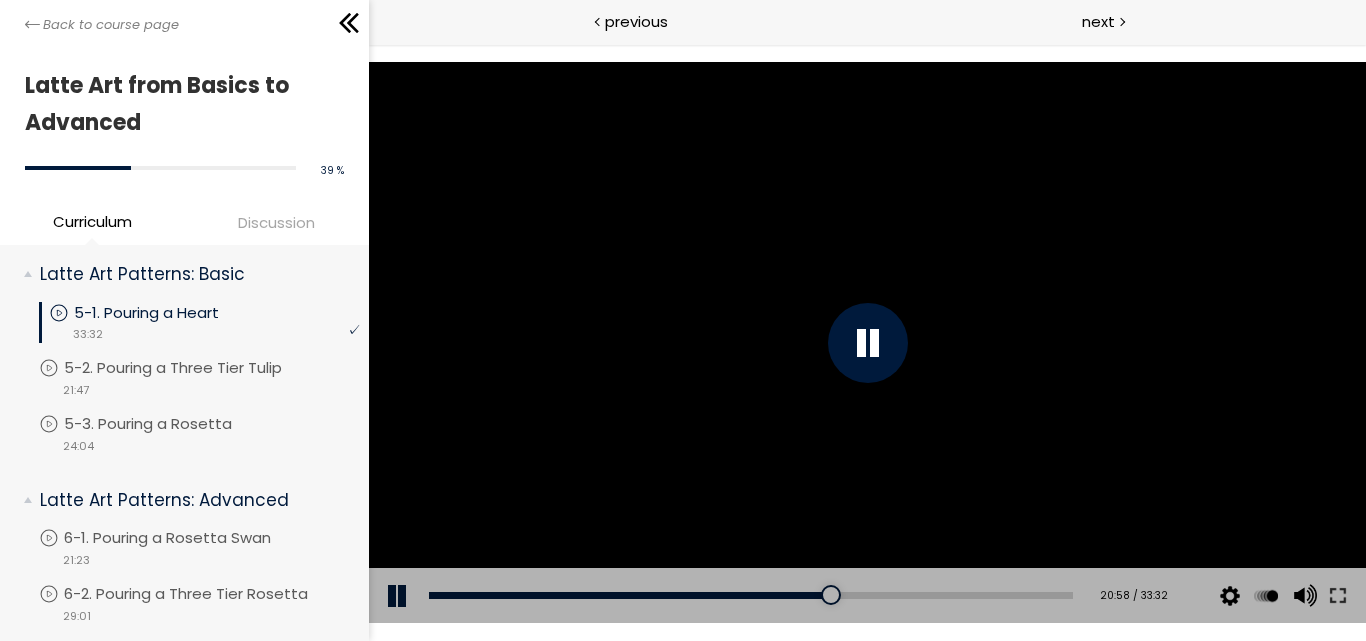 click at bounding box center (867, 343) 